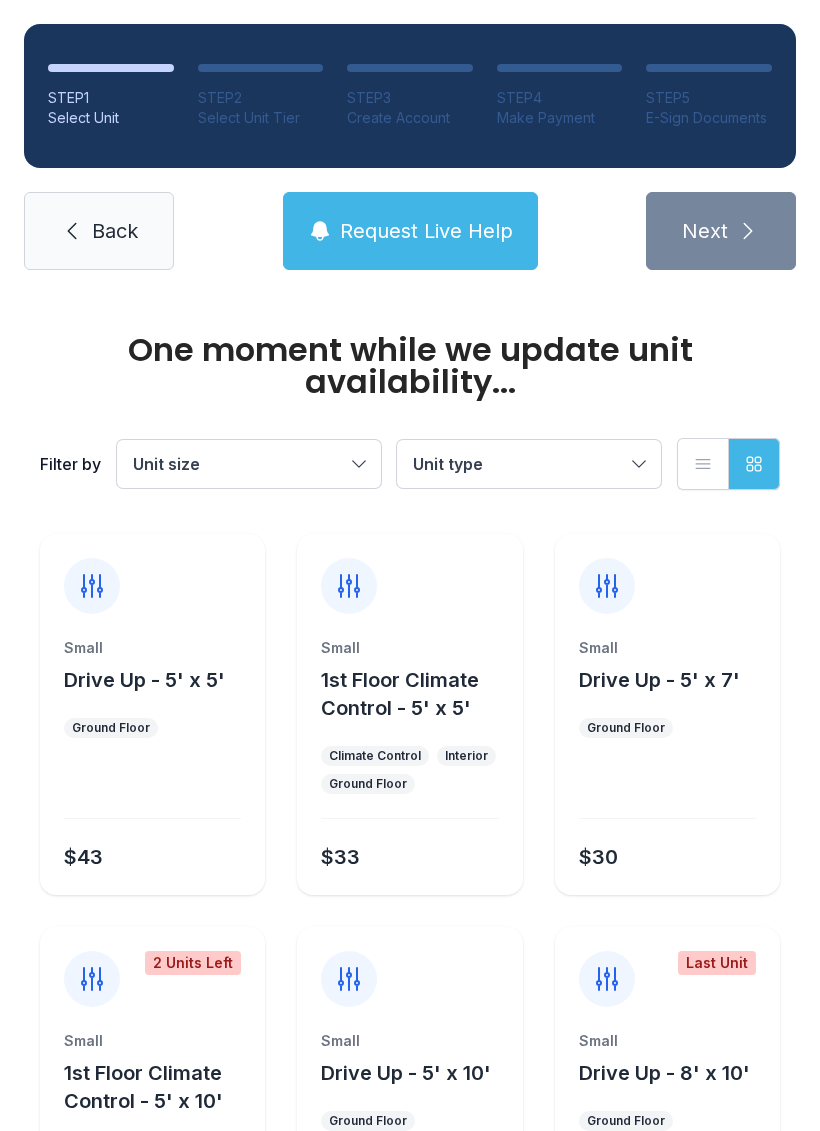 scroll, scrollTop: 0, scrollLeft: 0, axis: both 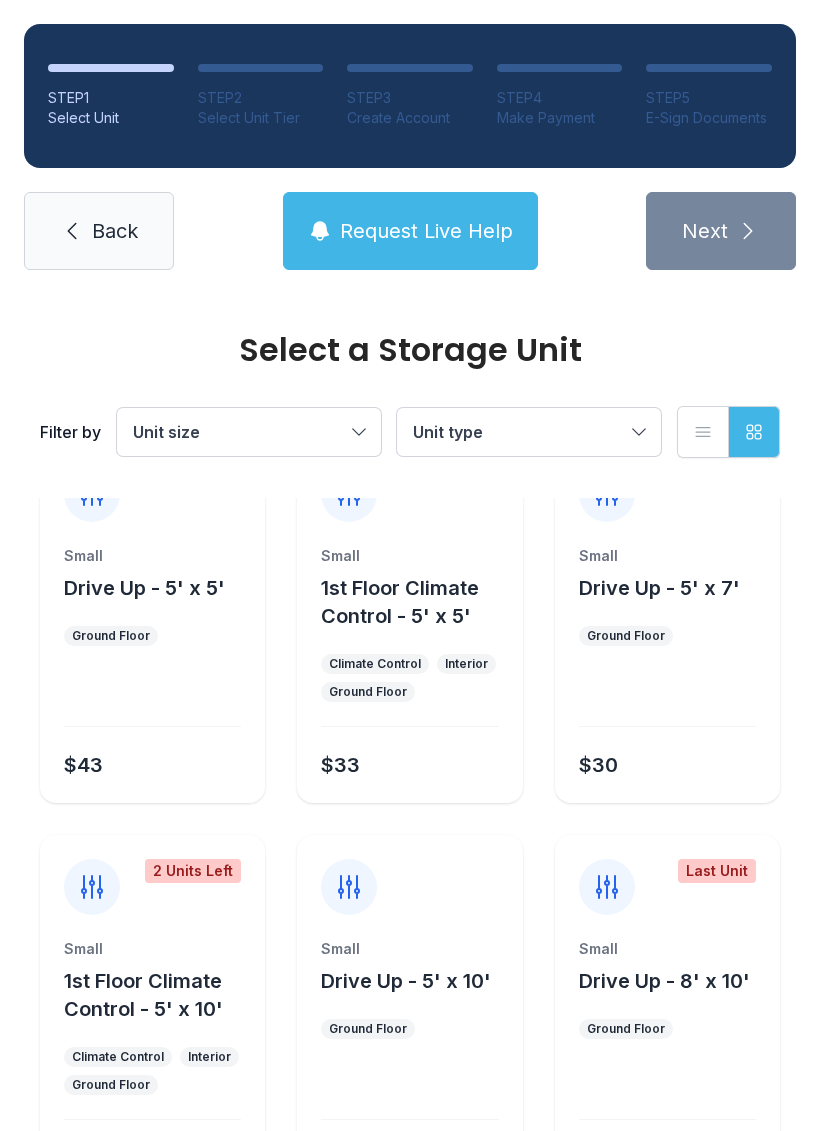 click on "Back" at bounding box center (115, 231) 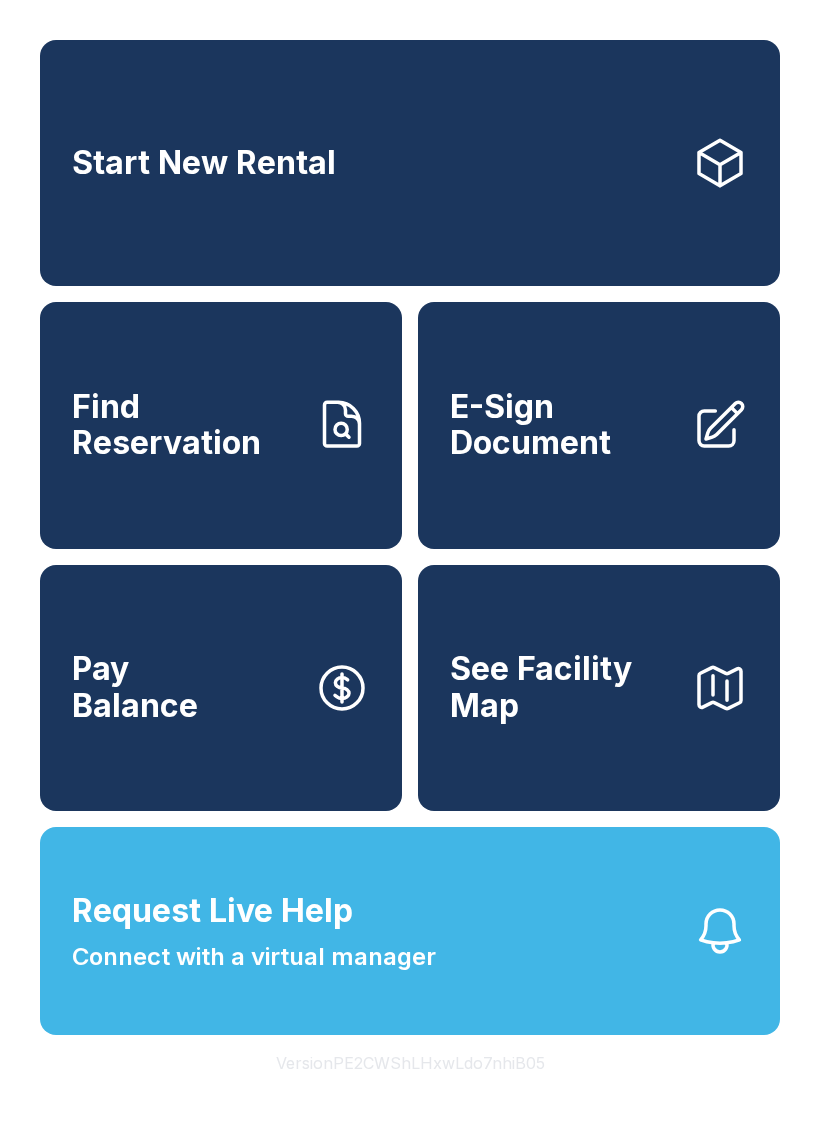 click on "Start New Rental" at bounding box center [410, 163] 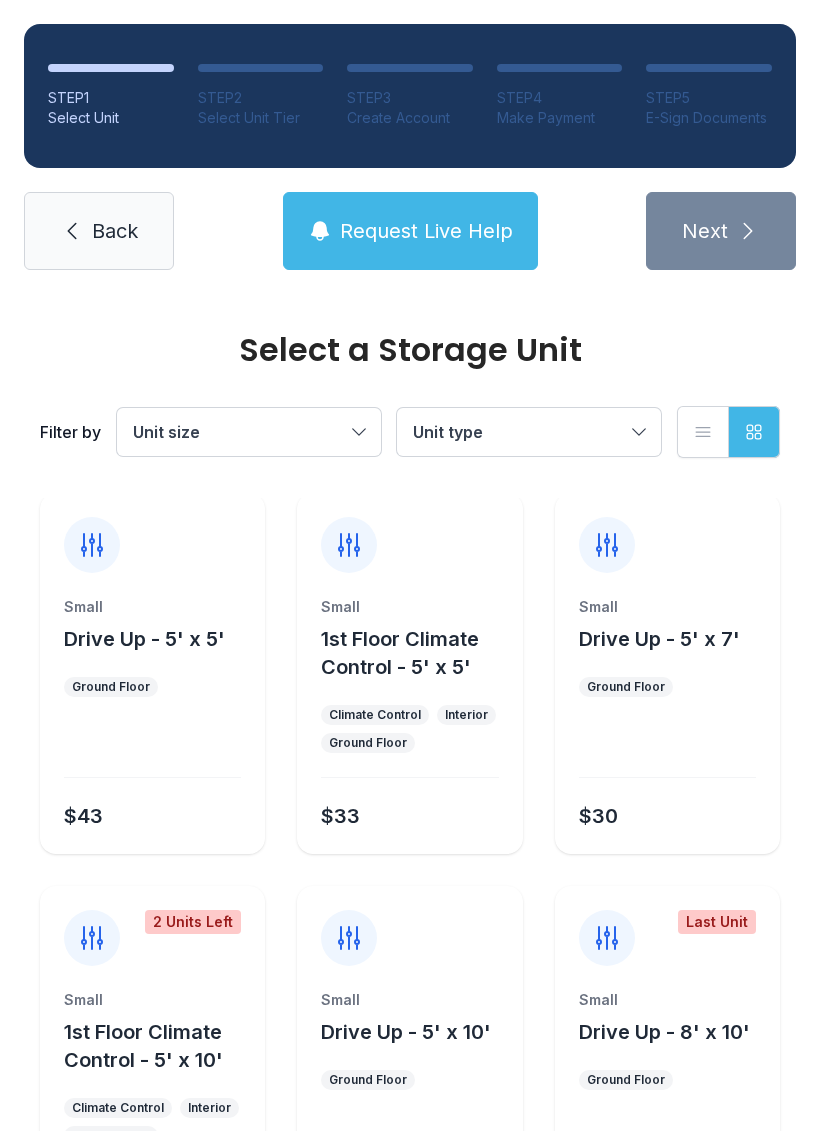 scroll, scrollTop: 11, scrollLeft: 0, axis: vertical 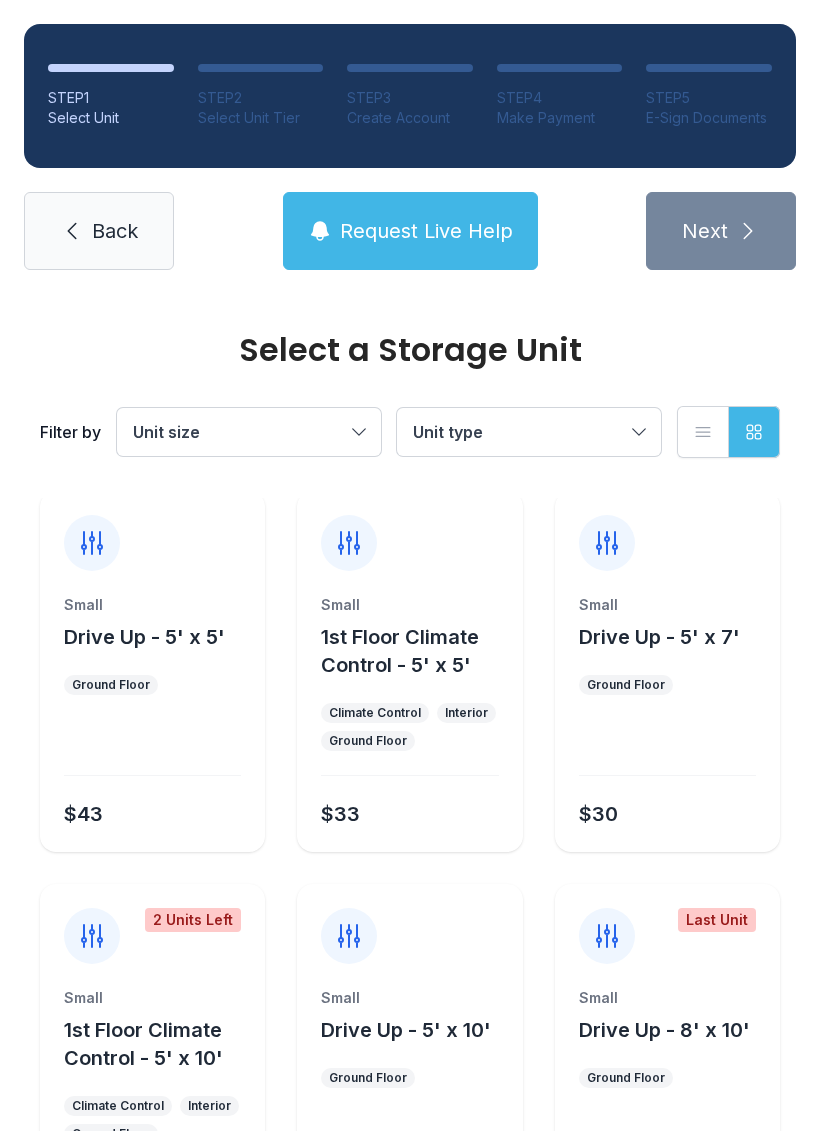 click on "Small Drive Up - 5' x 5' Ground Floor $43" at bounding box center [152, 723] 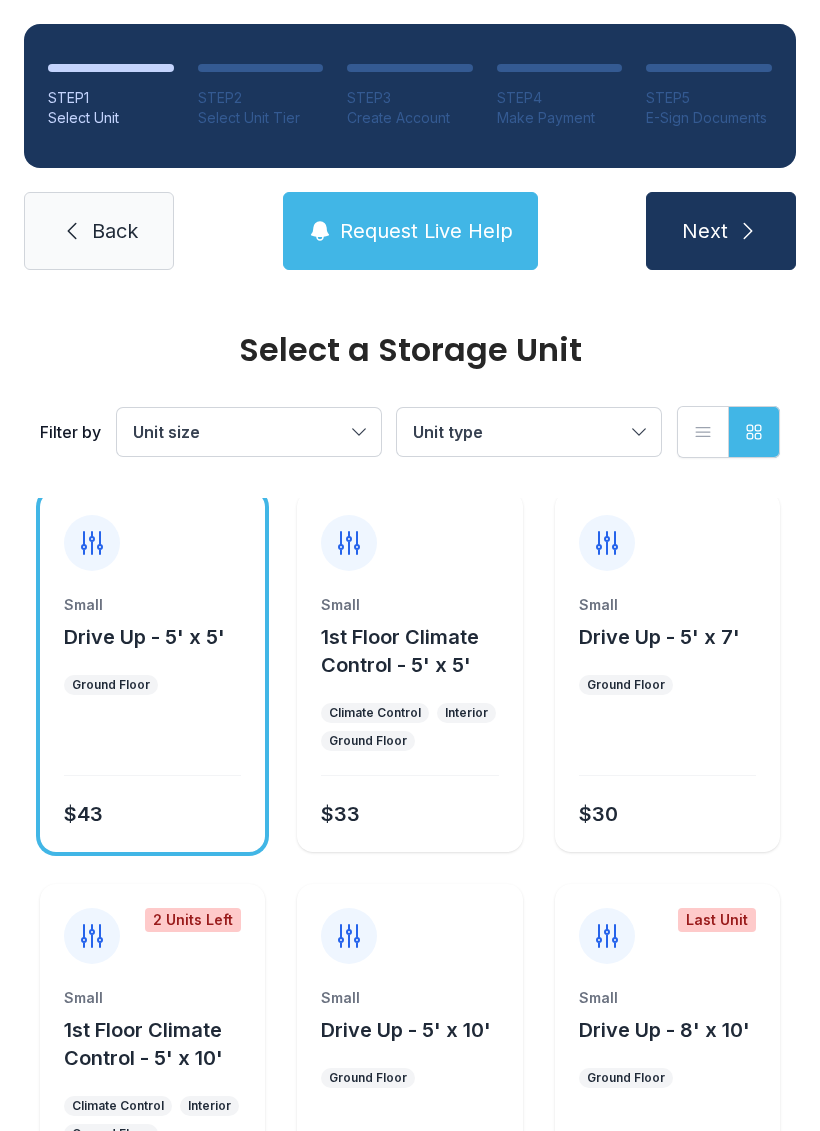 click on "Next" at bounding box center (721, 231) 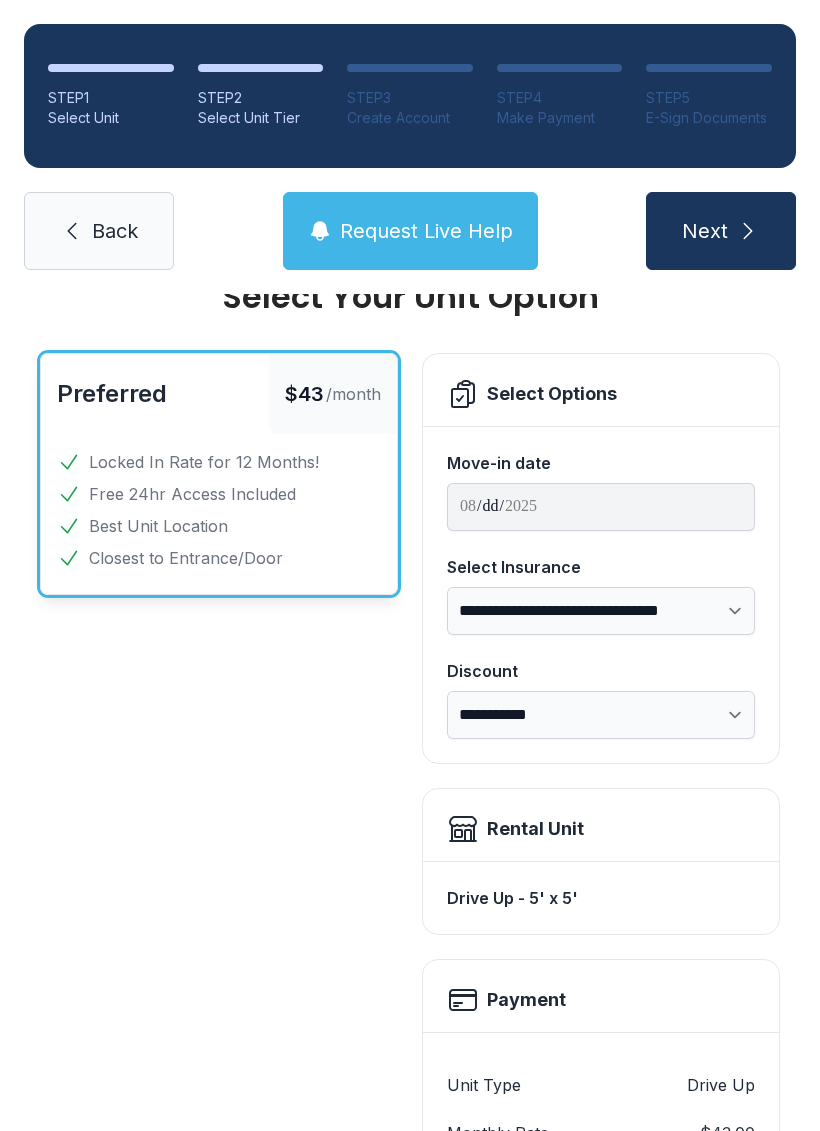 scroll, scrollTop: 39, scrollLeft: 0, axis: vertical 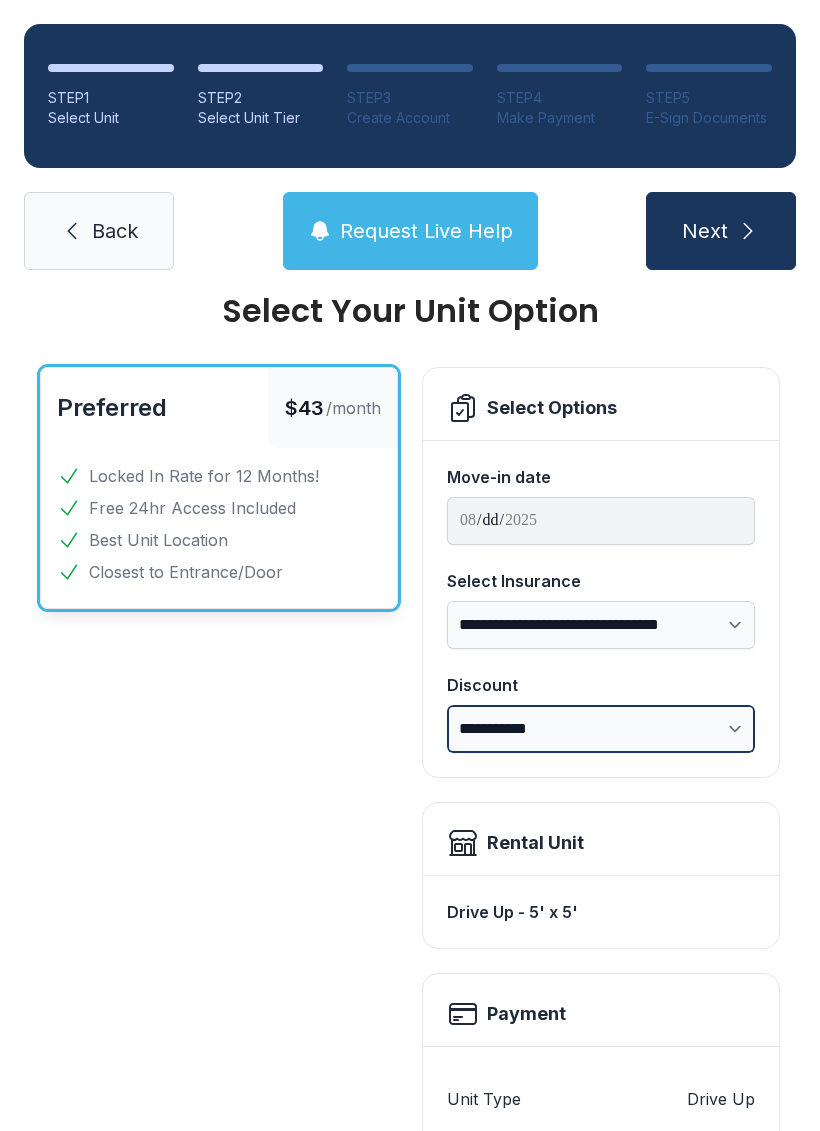click on "**********" at bounding box center [601, 729] 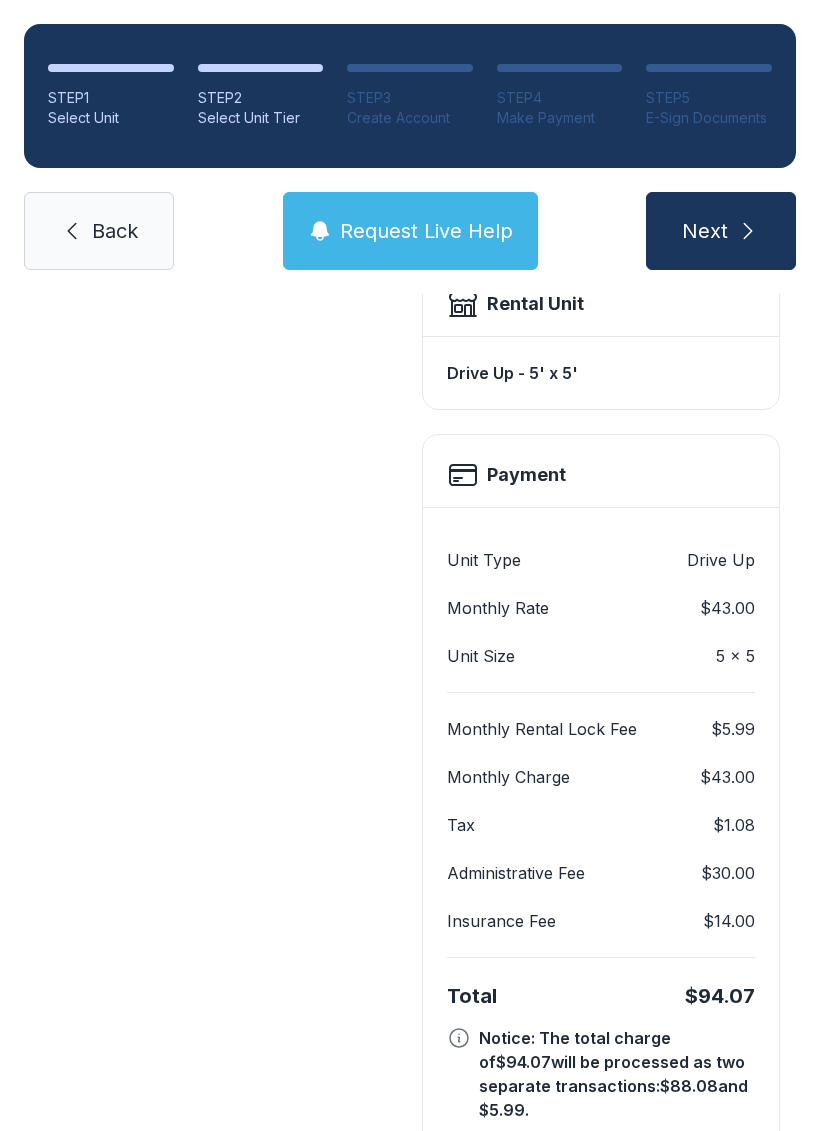 scroll, scrollTop: 571, scrollLeft: 0, axis: vertical 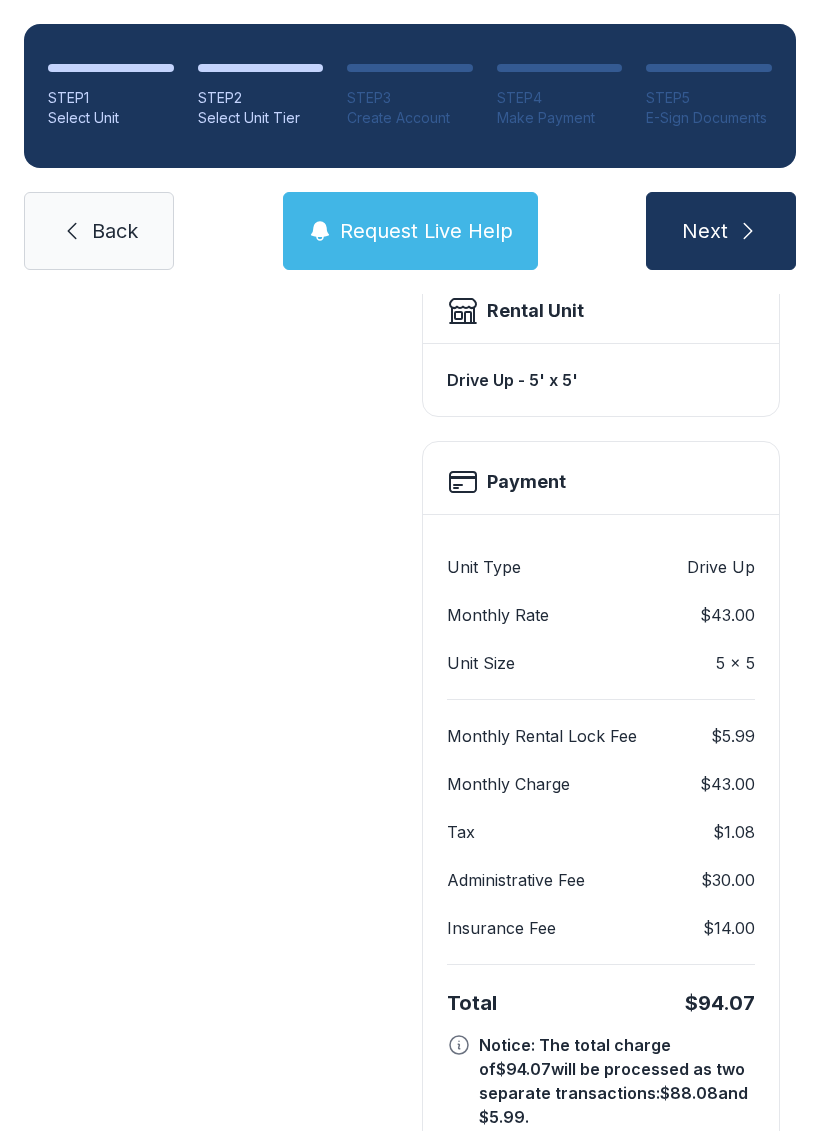 click on "Next" at bounding box center (721, 231) 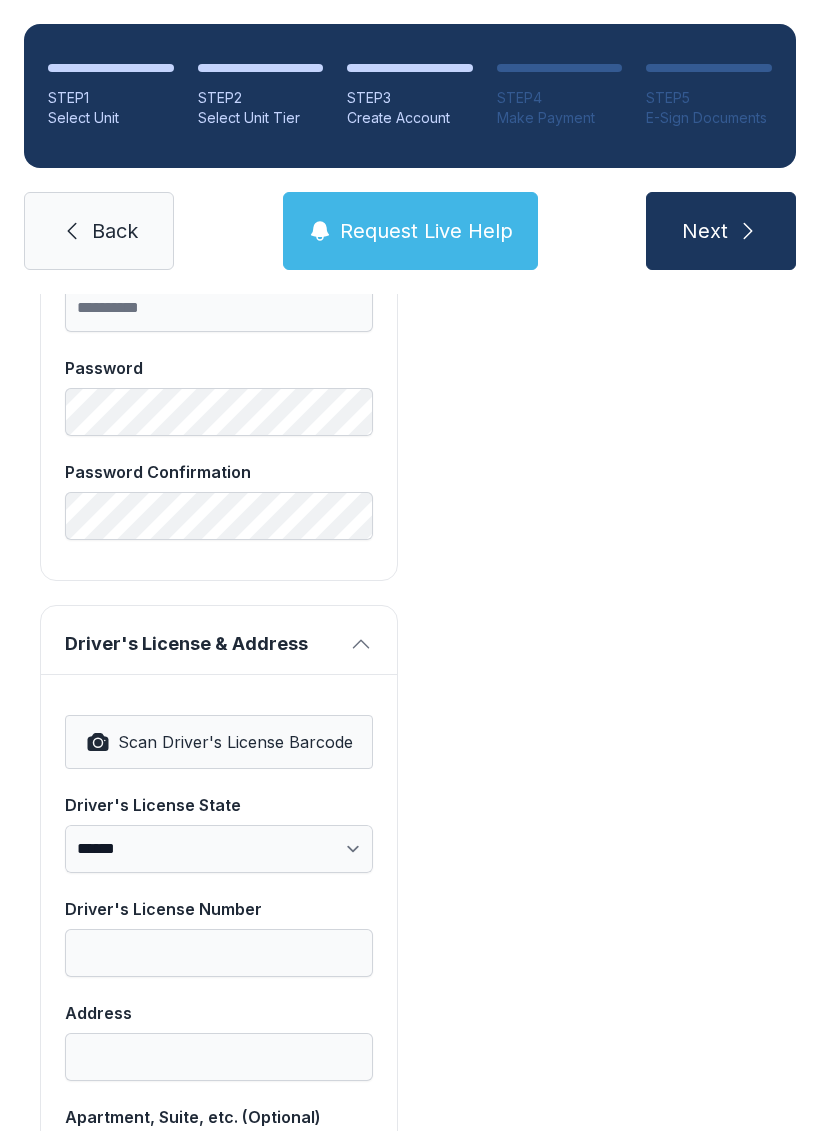 scroll, scrollTop: 917, scrollLeft: 0, axis: vertical 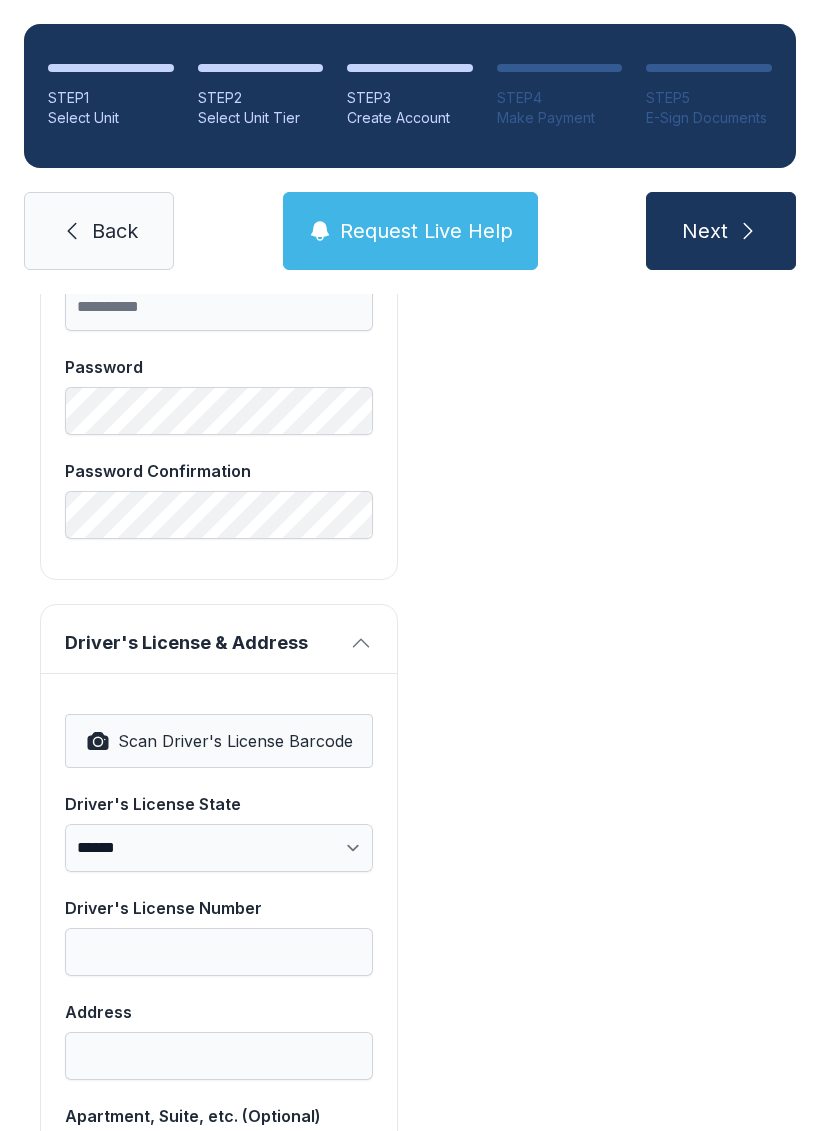 click on "Scan Driver's License Barcode" at bounding box center (235, 741) 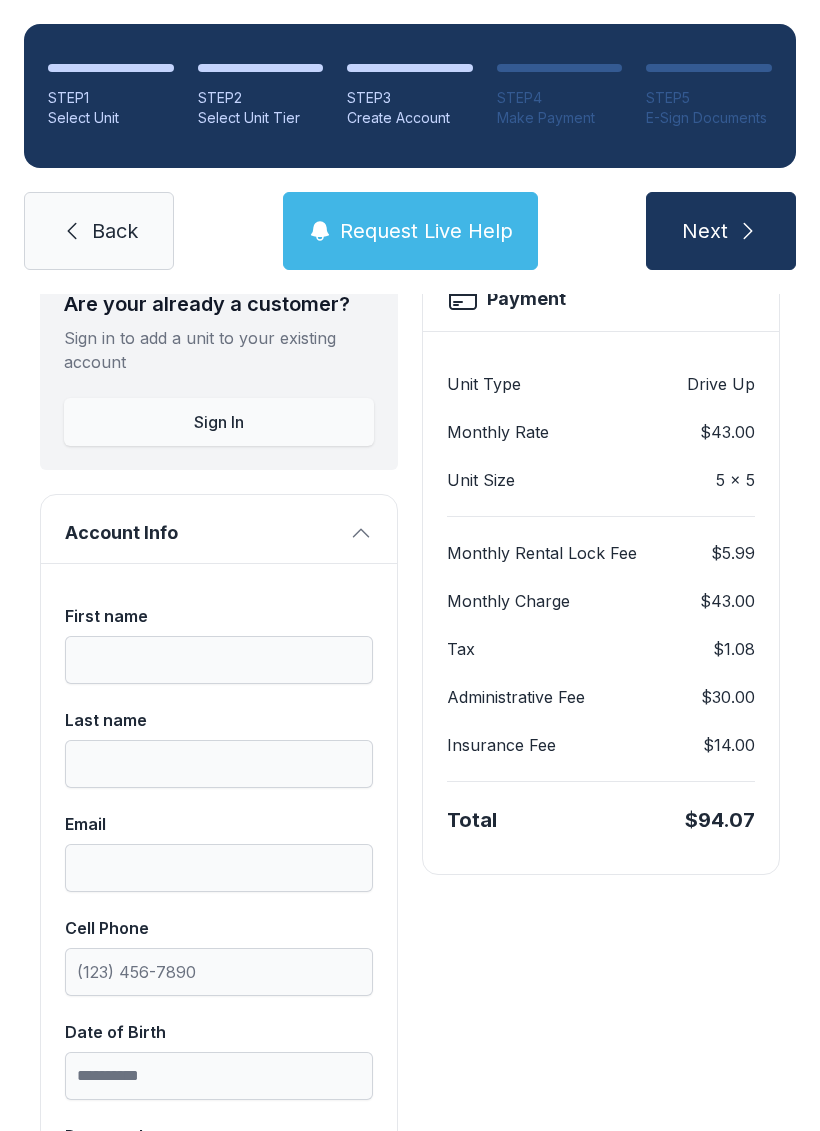 scroll, scrollTop: 150, scrollLeft: 0, axis: vertical 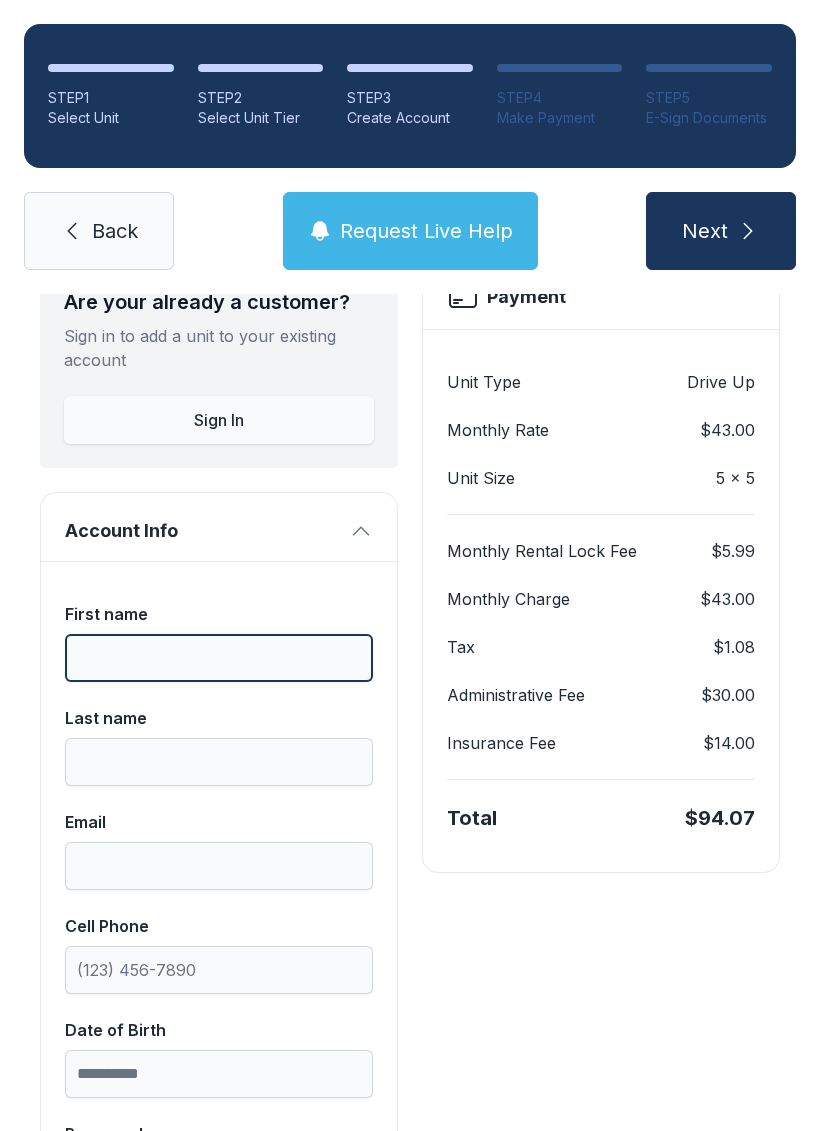 click on "First name" at bounding box center [219, 658] 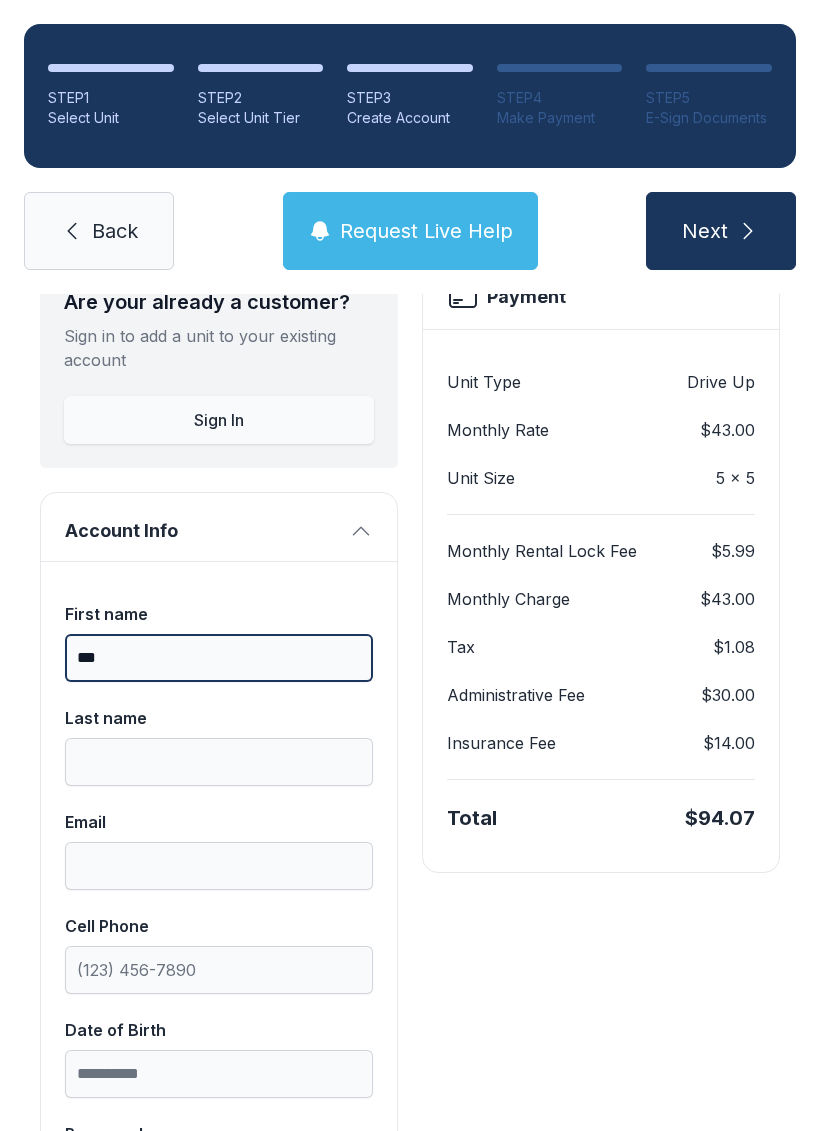 type on "***" 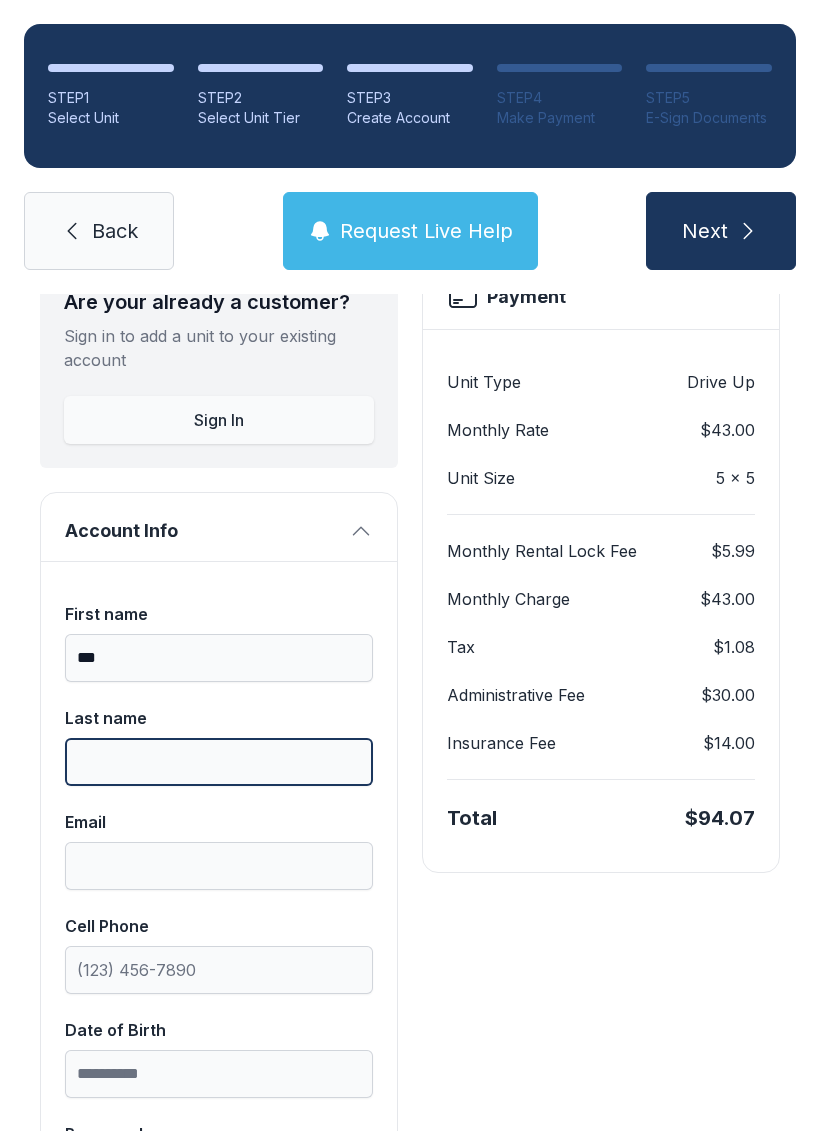 click on "Last name" at bounding box center (219, 762) 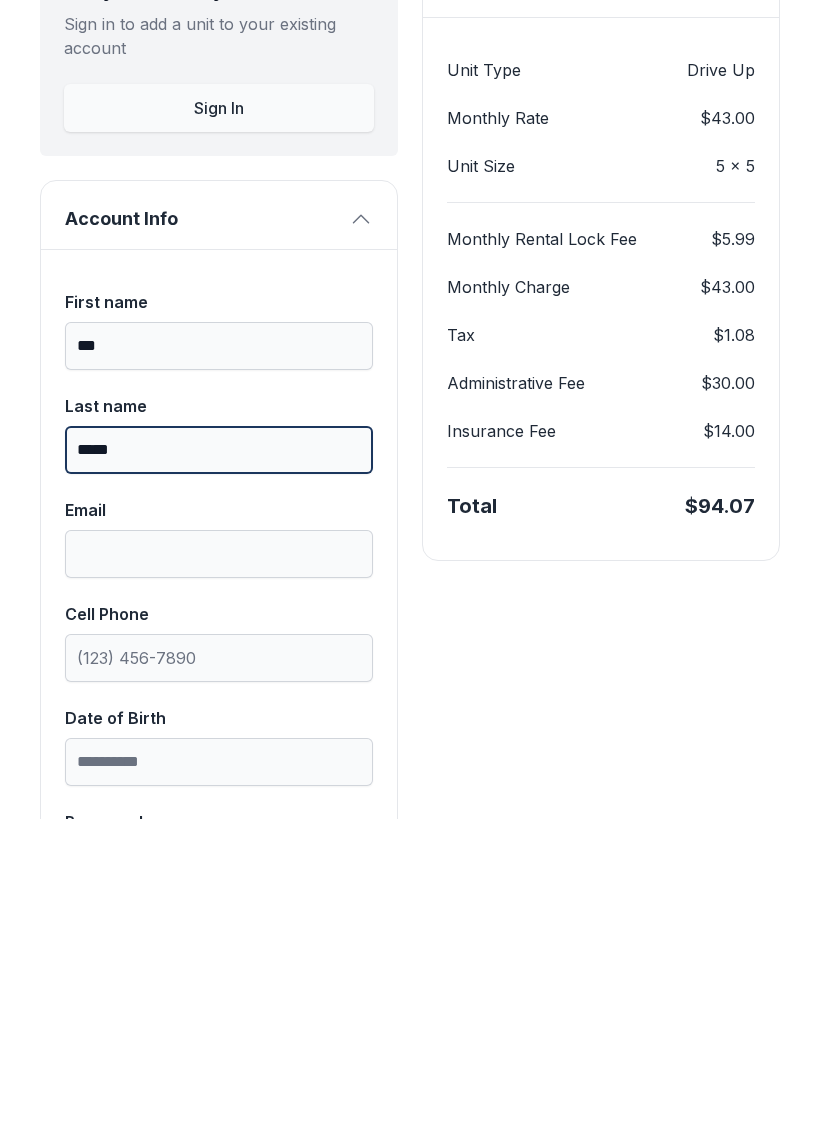 type on "*****" 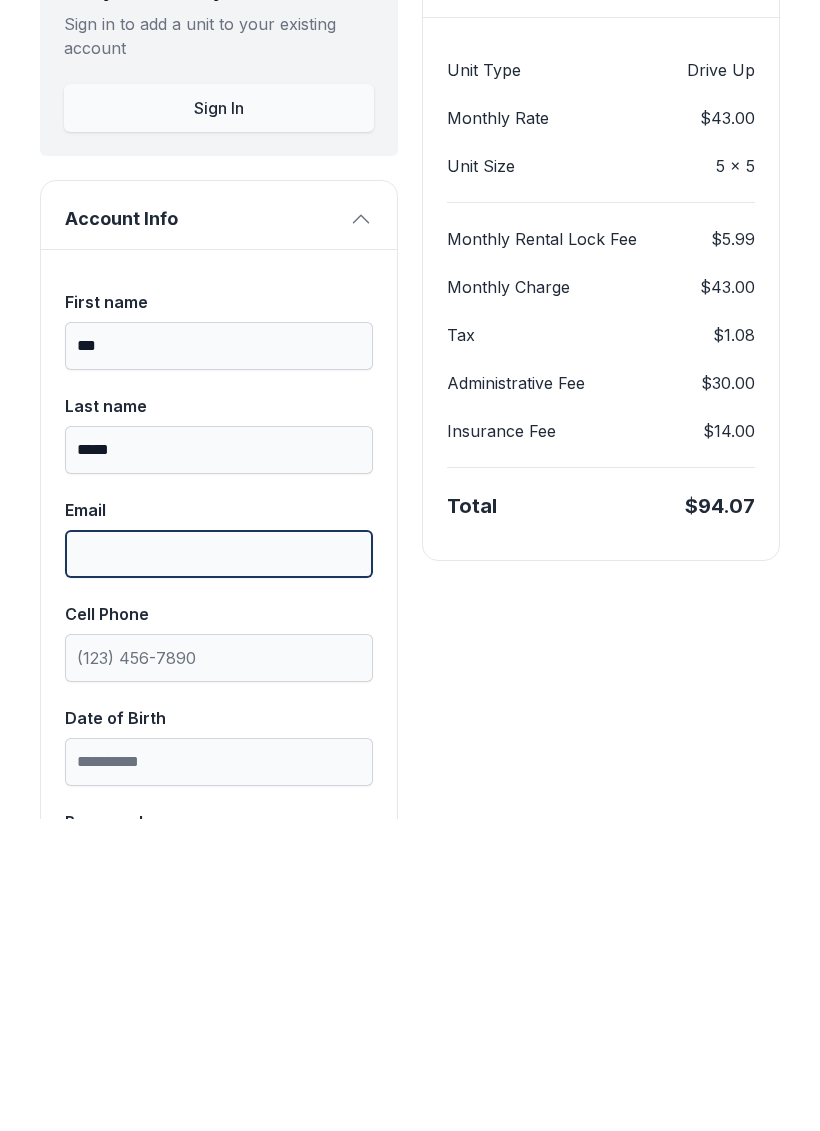 click on "Email" at bounding box center (219, 866) 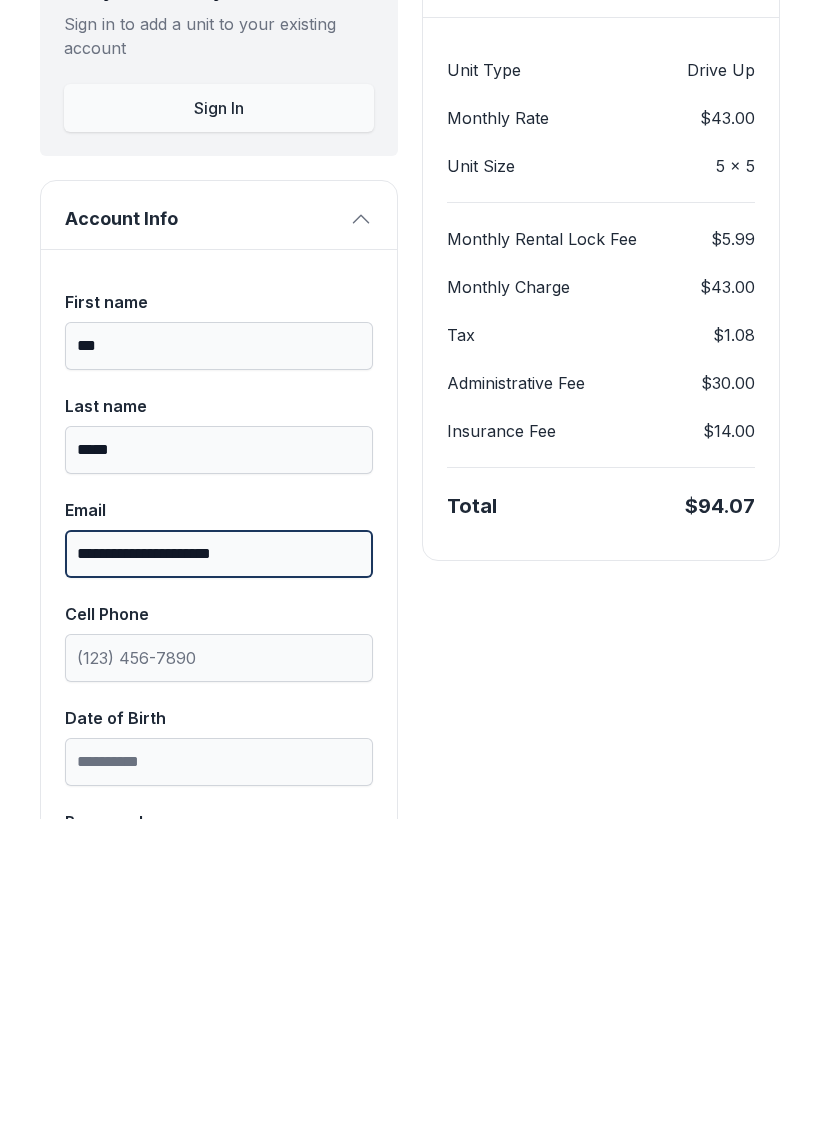 type on "**********" 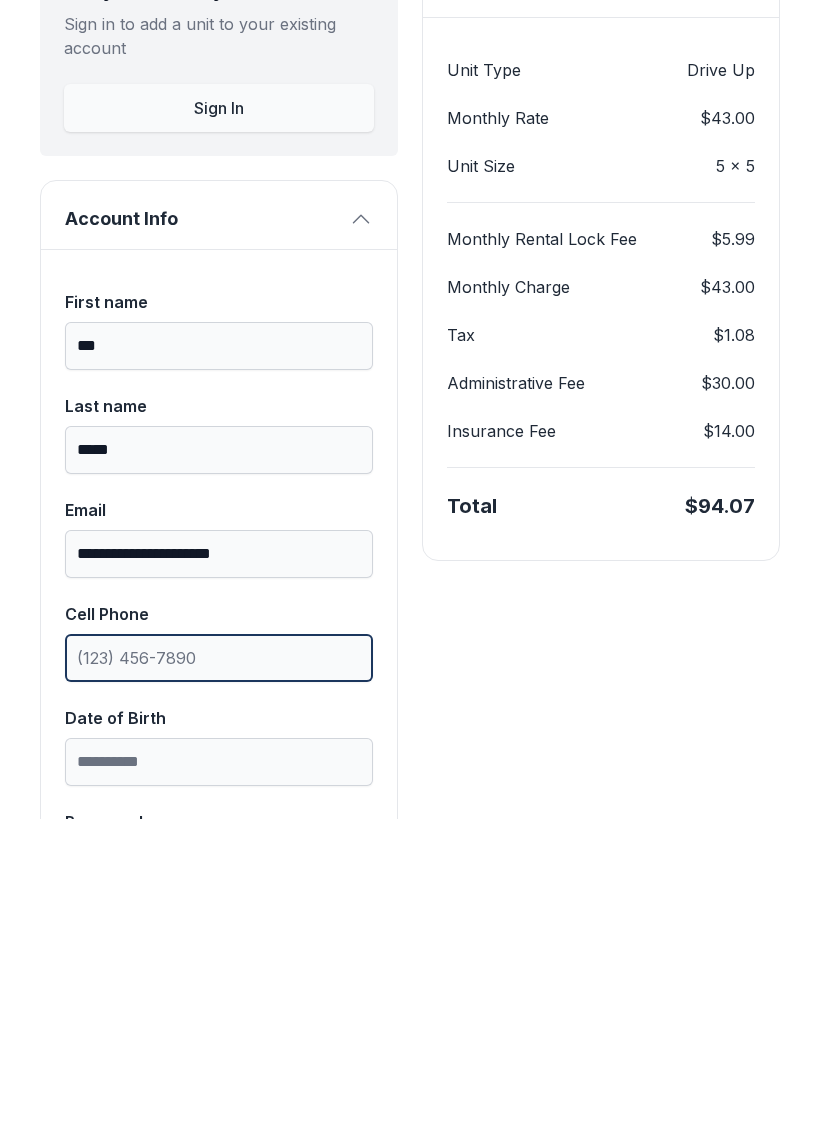 click on "Cell Phone" at bounding box center [219, 970] 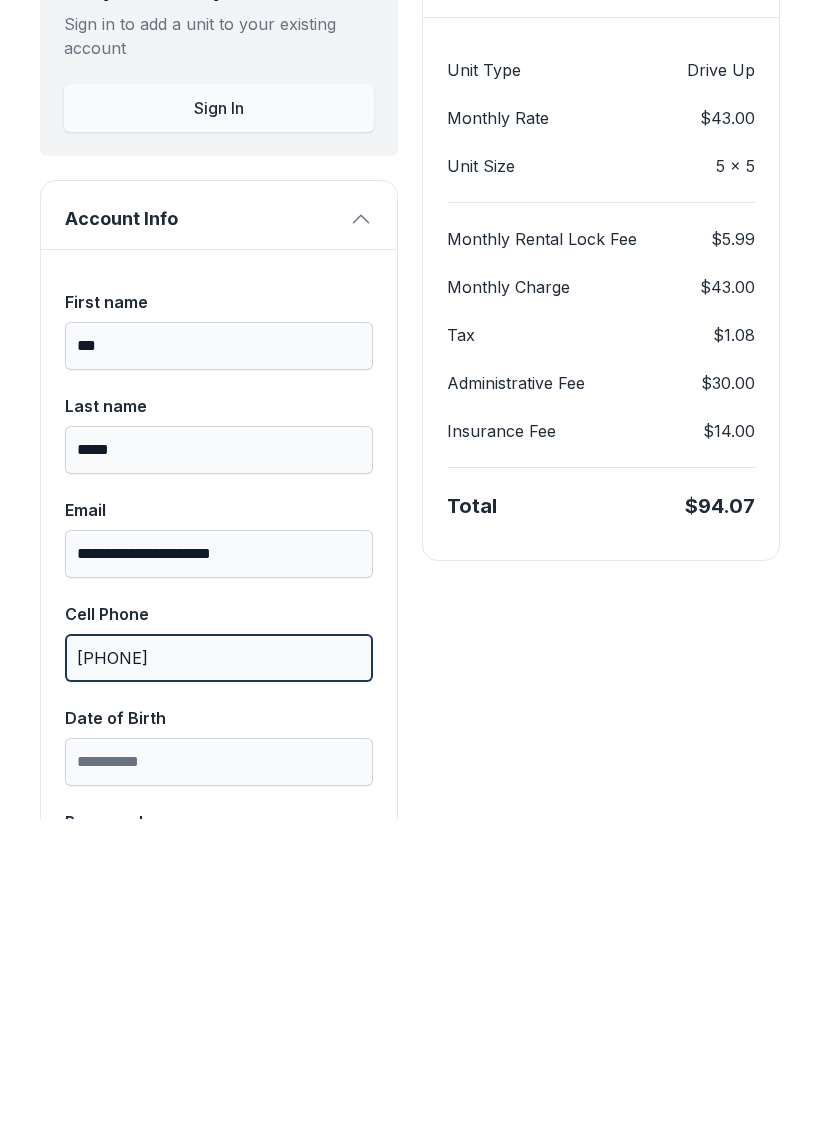 type on "[PHONE]" 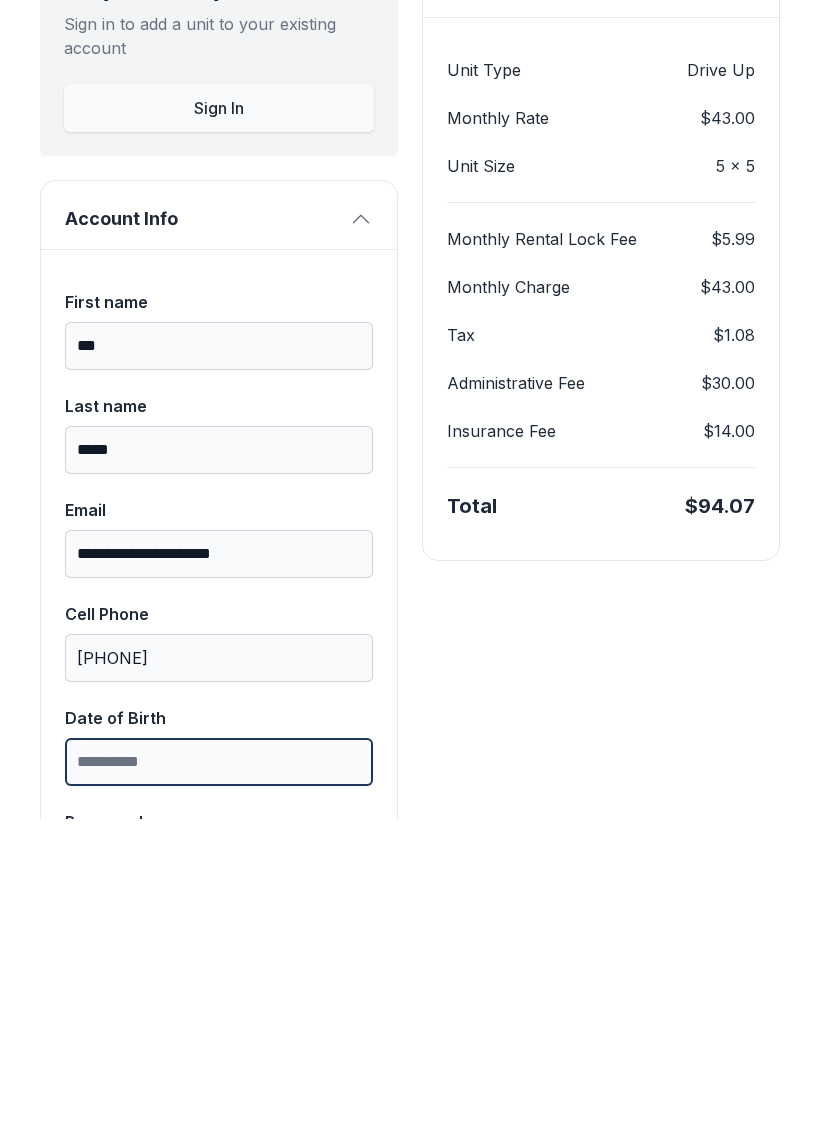 click on "Date of Birth" at bounding box center [219, 1074] 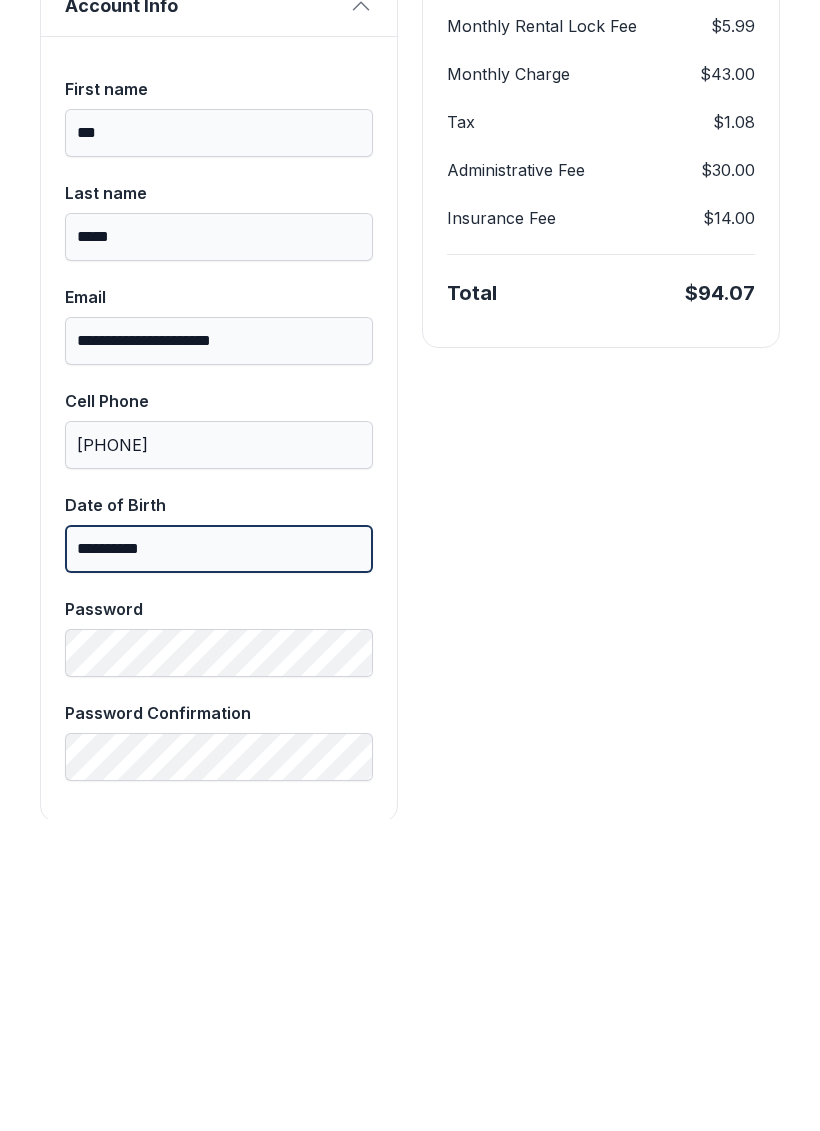 scroll, scrollTop: 392, scrollLeft: 0, axis: vertical 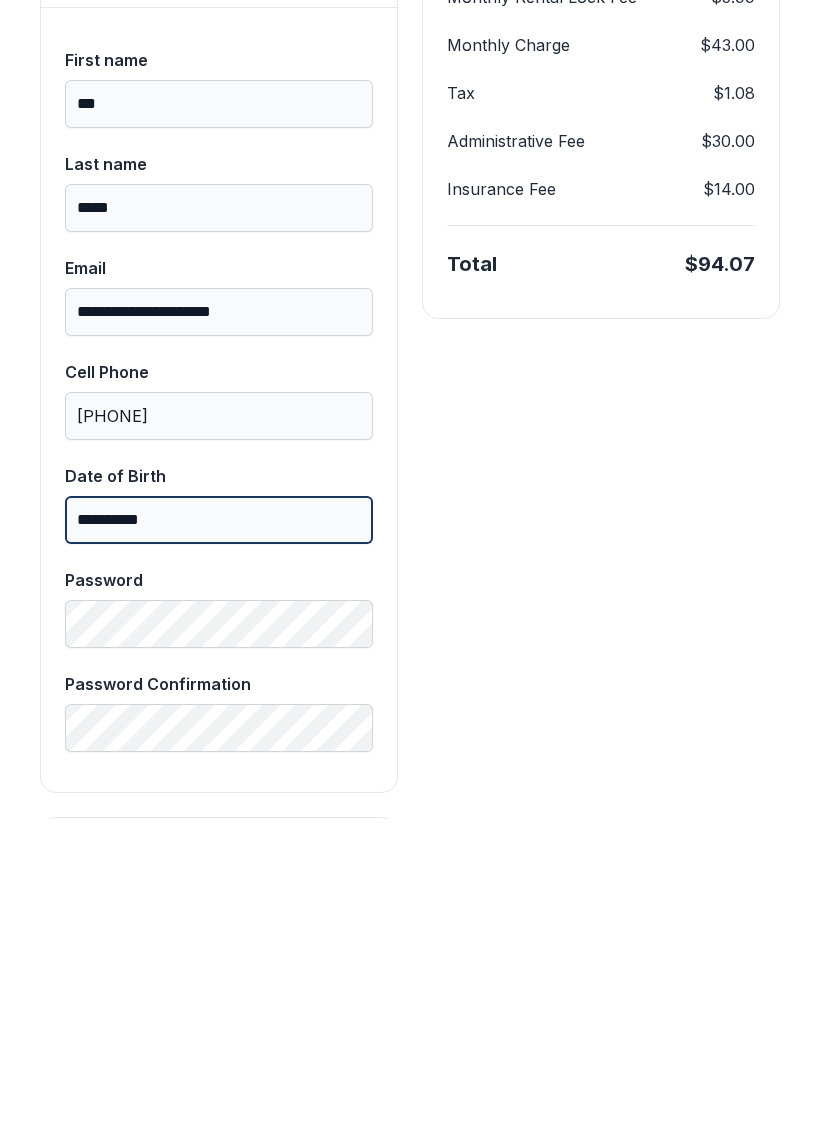 type on "**********" 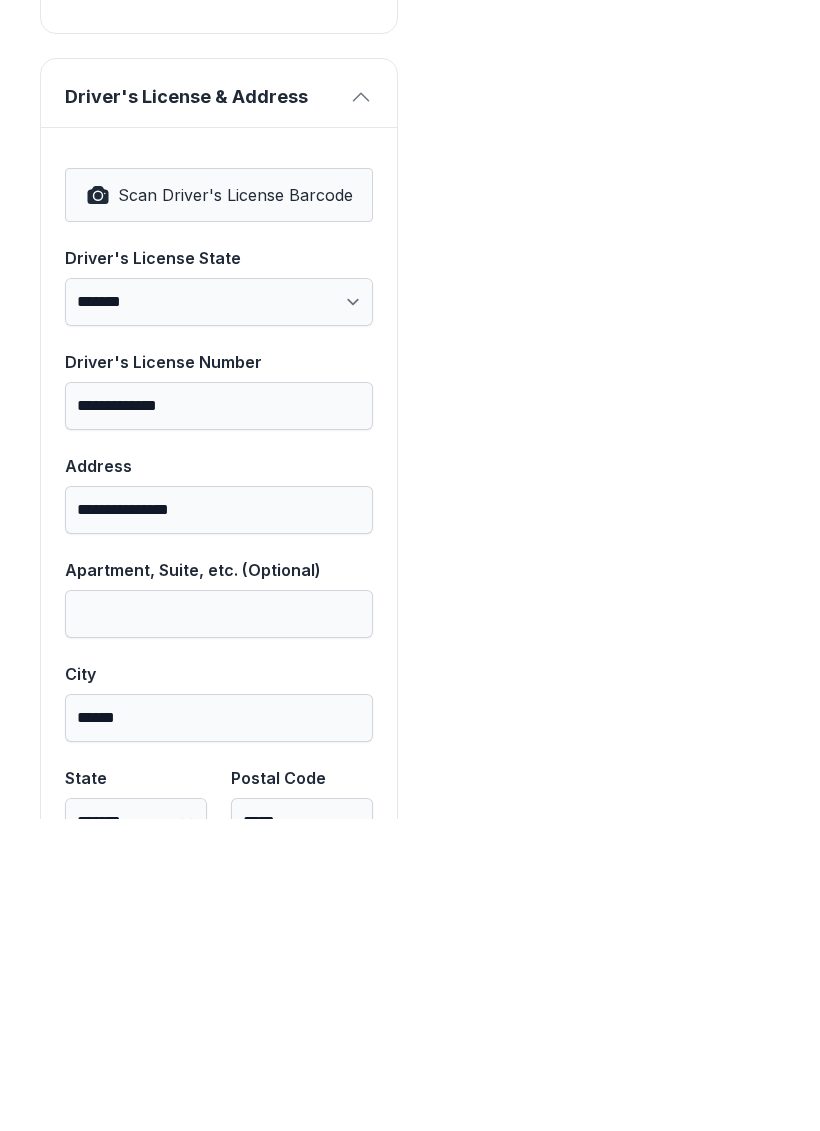 scroll, scrollTop: 1146, scrollLeft: 0, axis: vertical 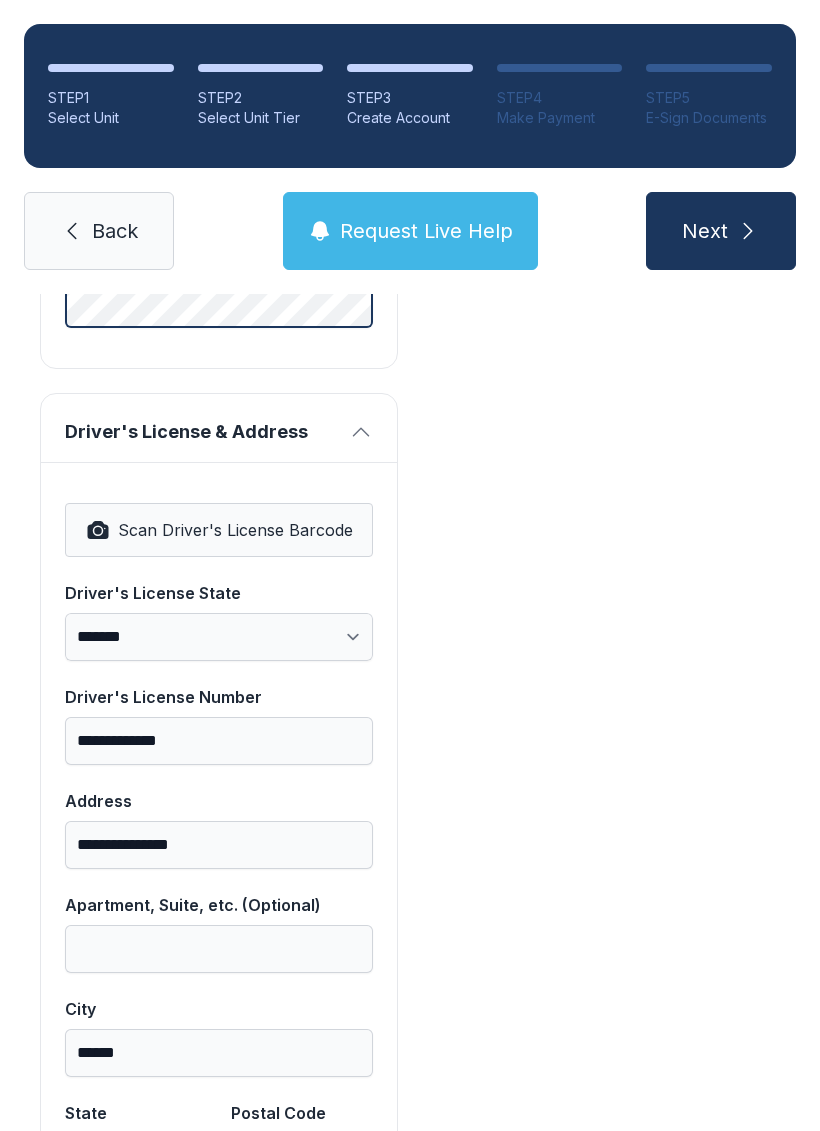 click on "Next" at bounding box center [721, 231] 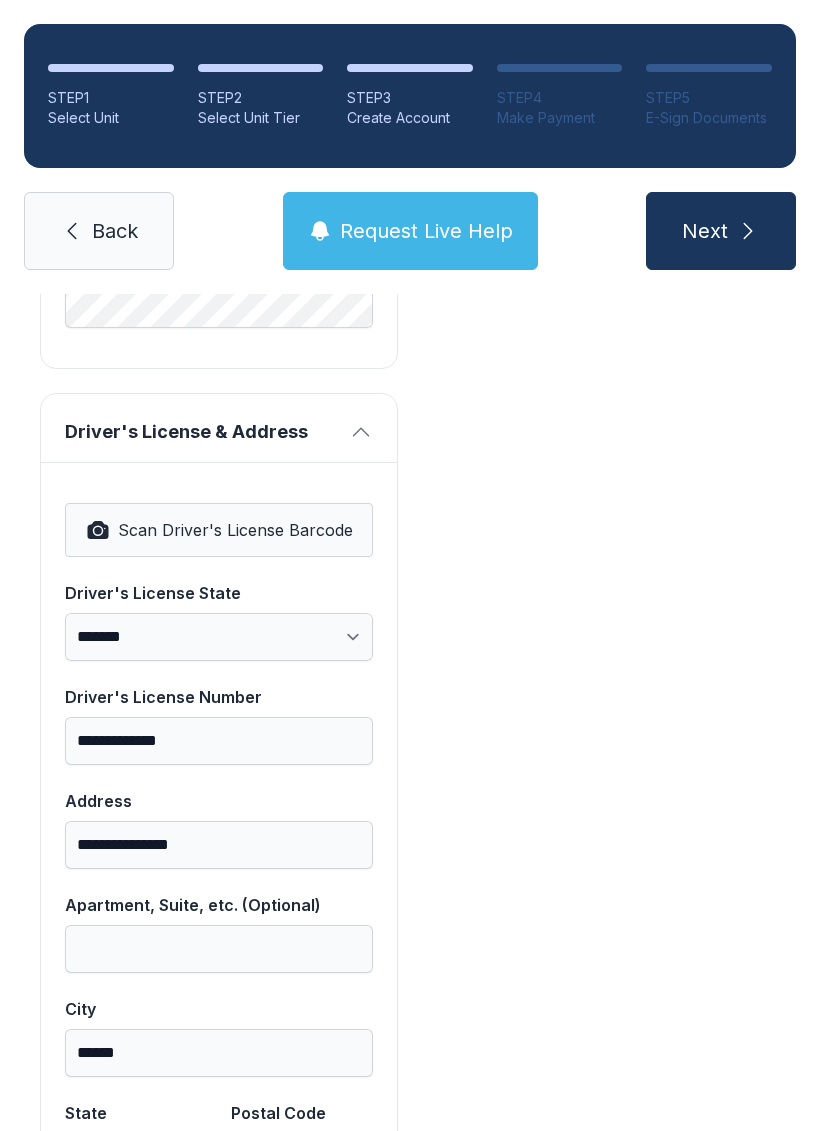 type on "*" 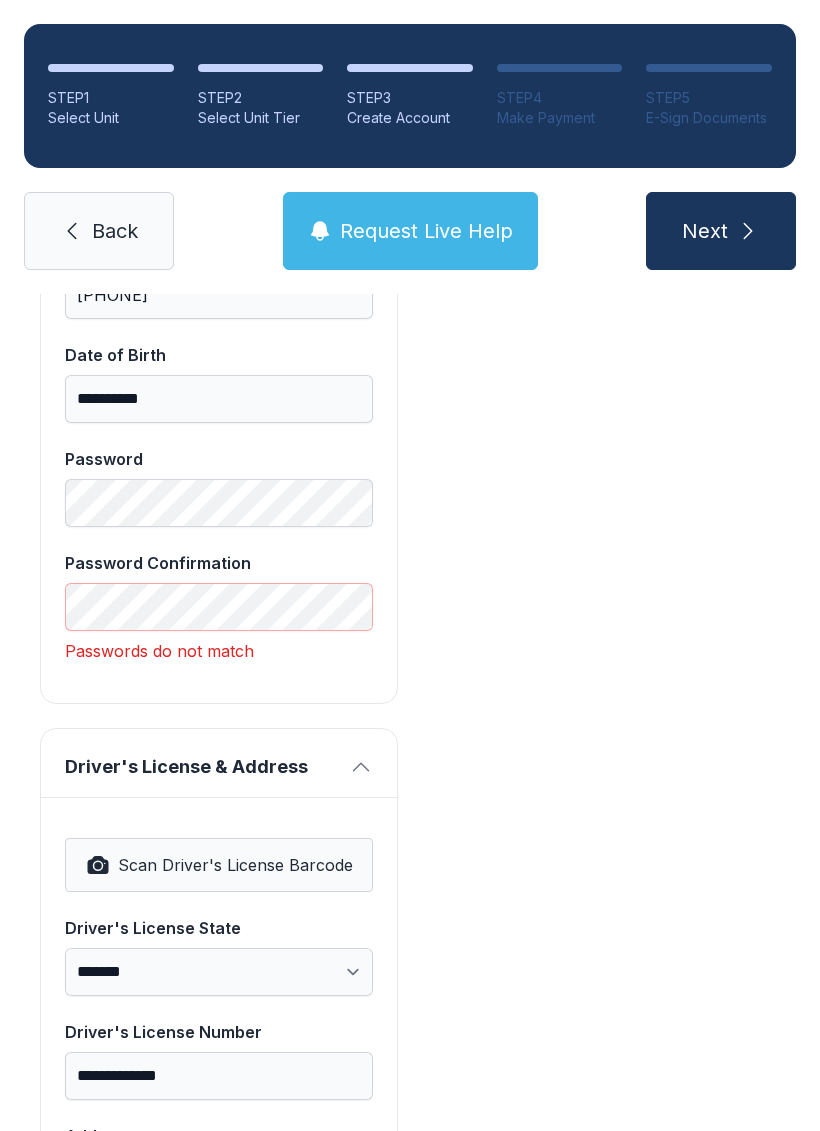scroll, scrollTop: 822, scrollLeft: 0, axis: vertical 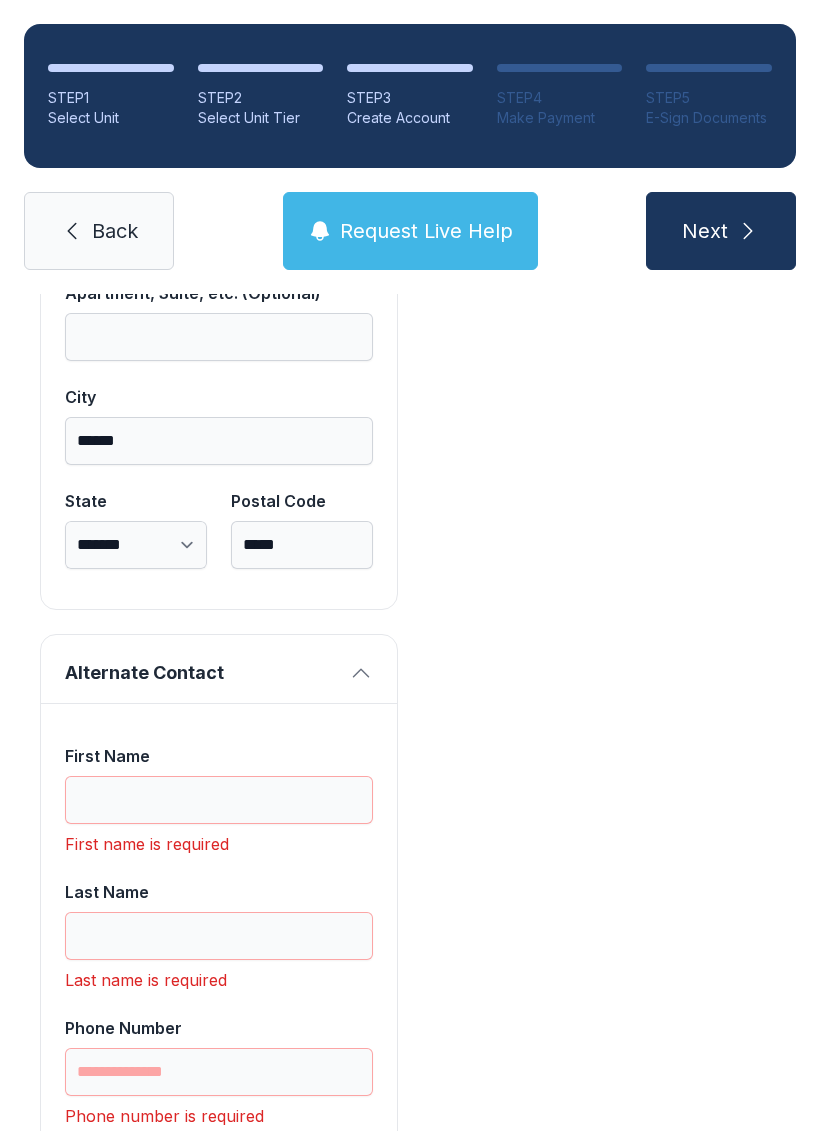 click on "Next" at bounding box center [721, 231] 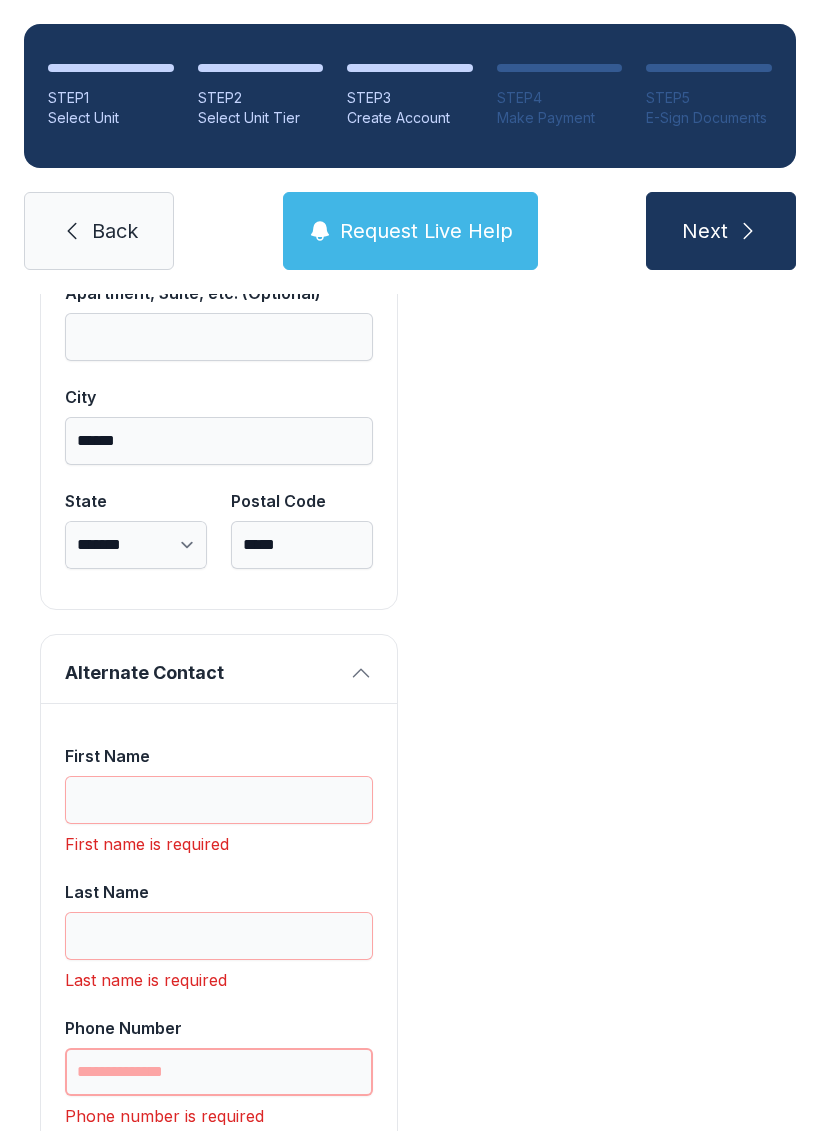 type on "*" 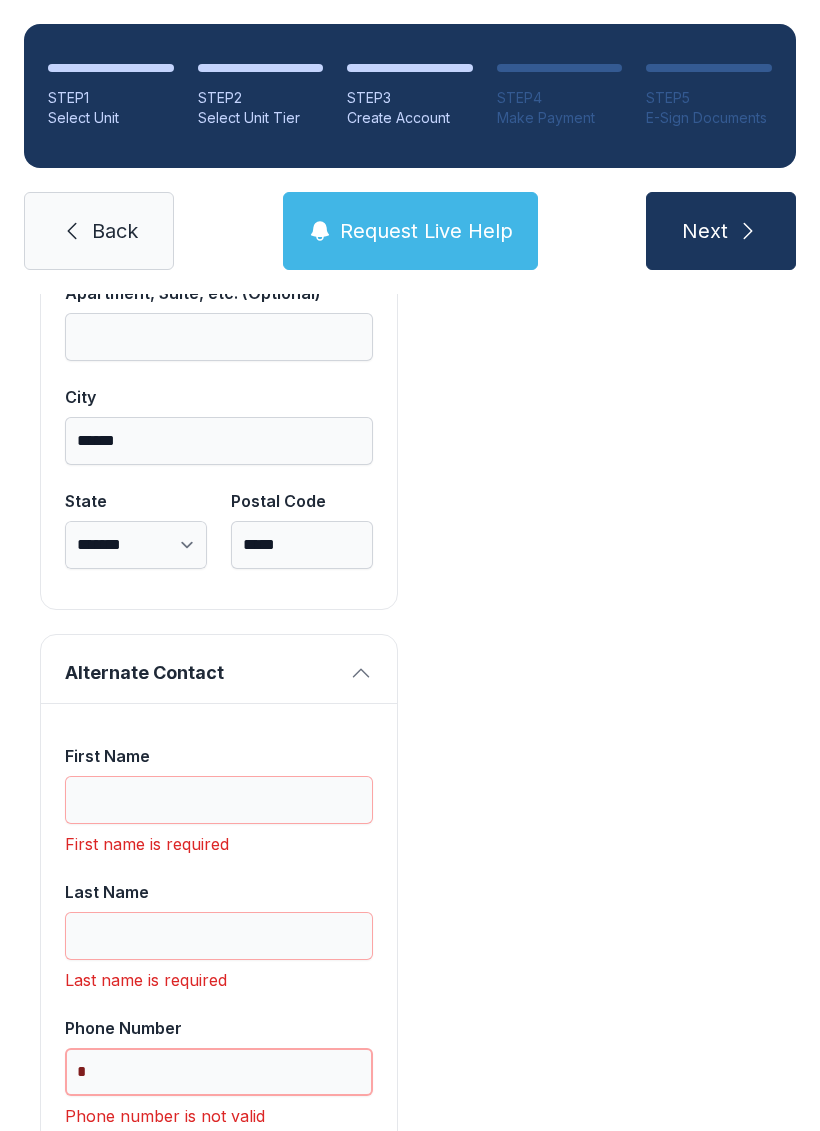scroll, scrollTop: 49, scrollLeft: 0, axis: vertical 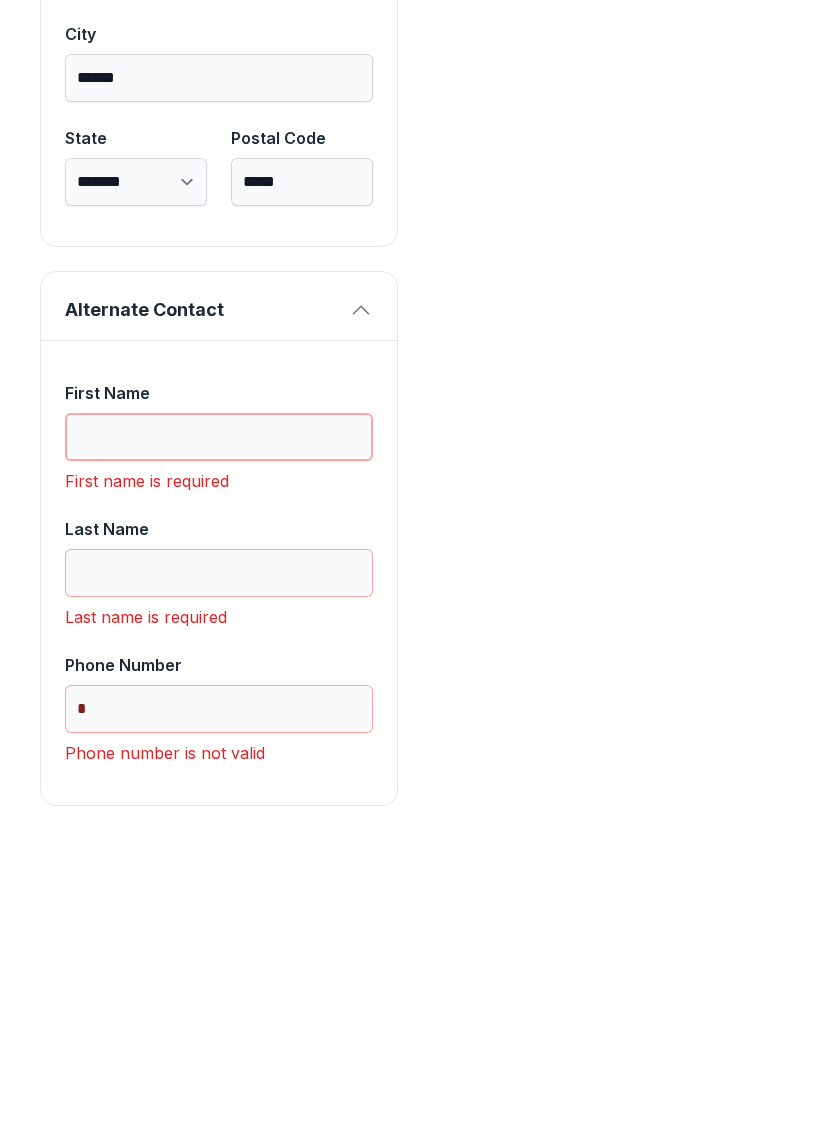 click on "First Name" at bounding box center [219, 749] 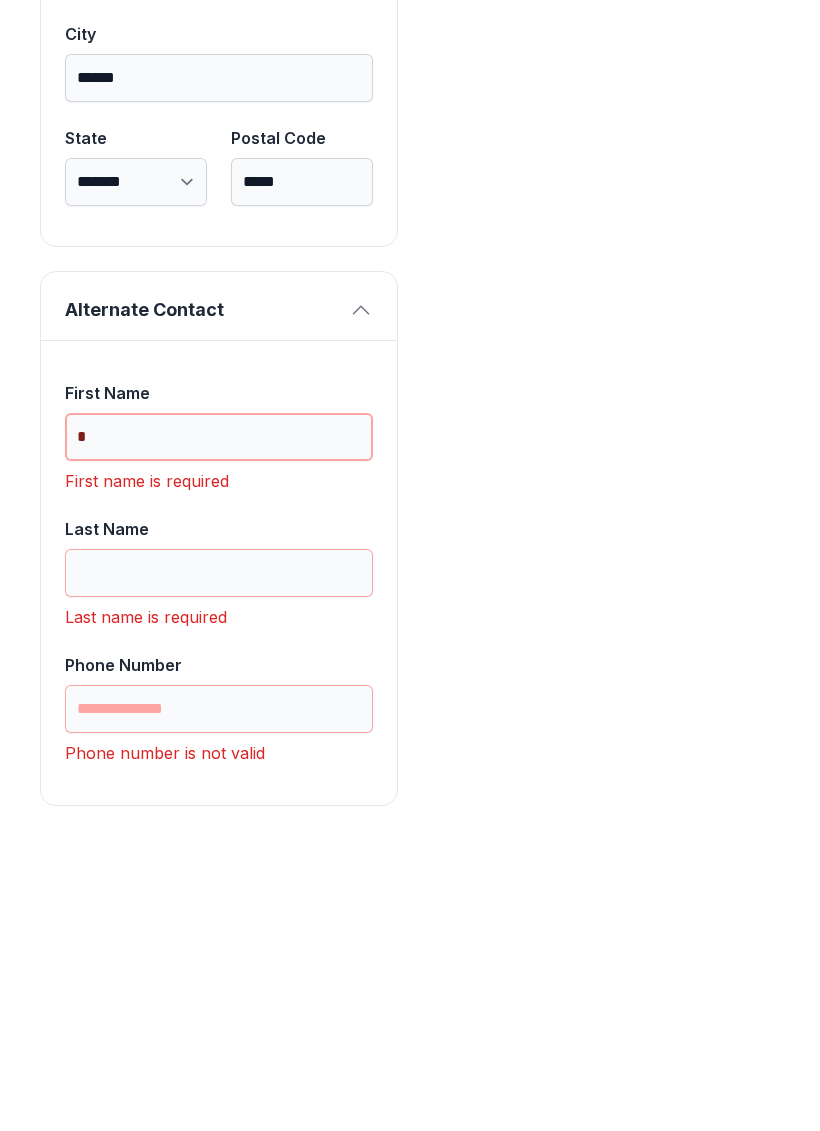 scroll, scrollTop: 1777, scrollLeft: 0, axis: vertical 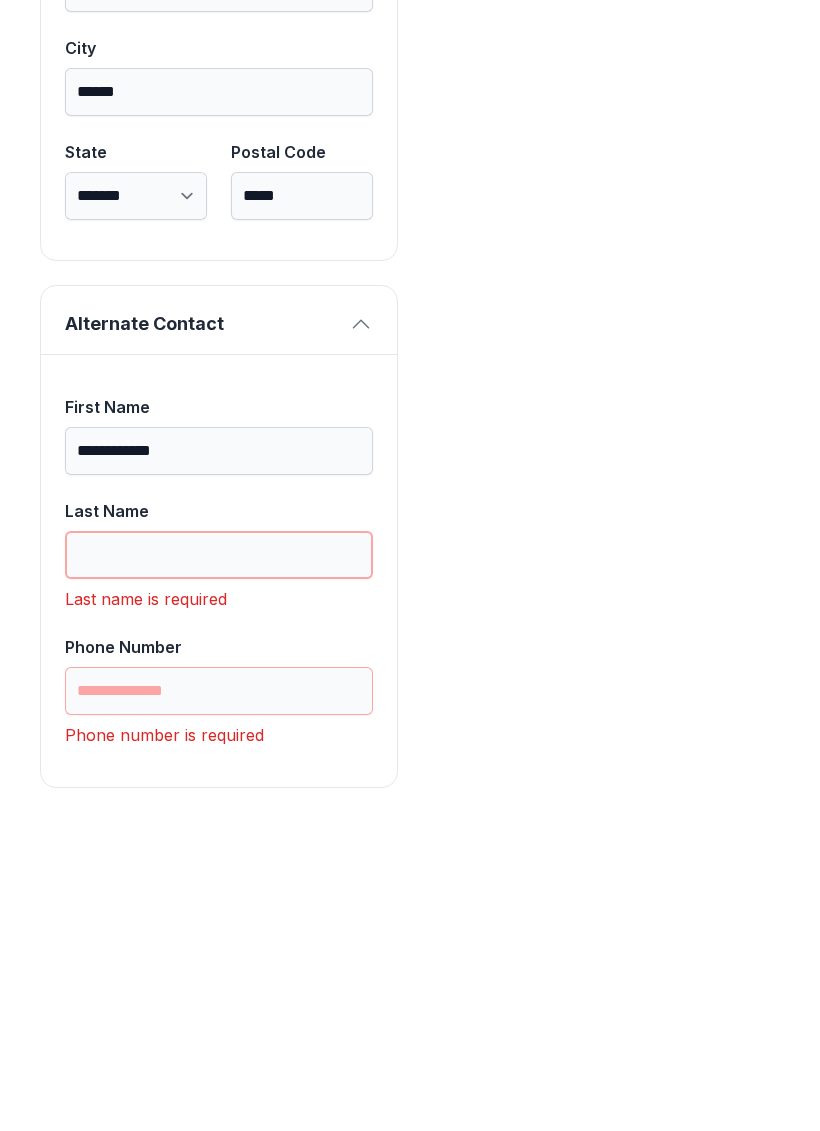 click on "Last Name" at bounding box center (219, 867) 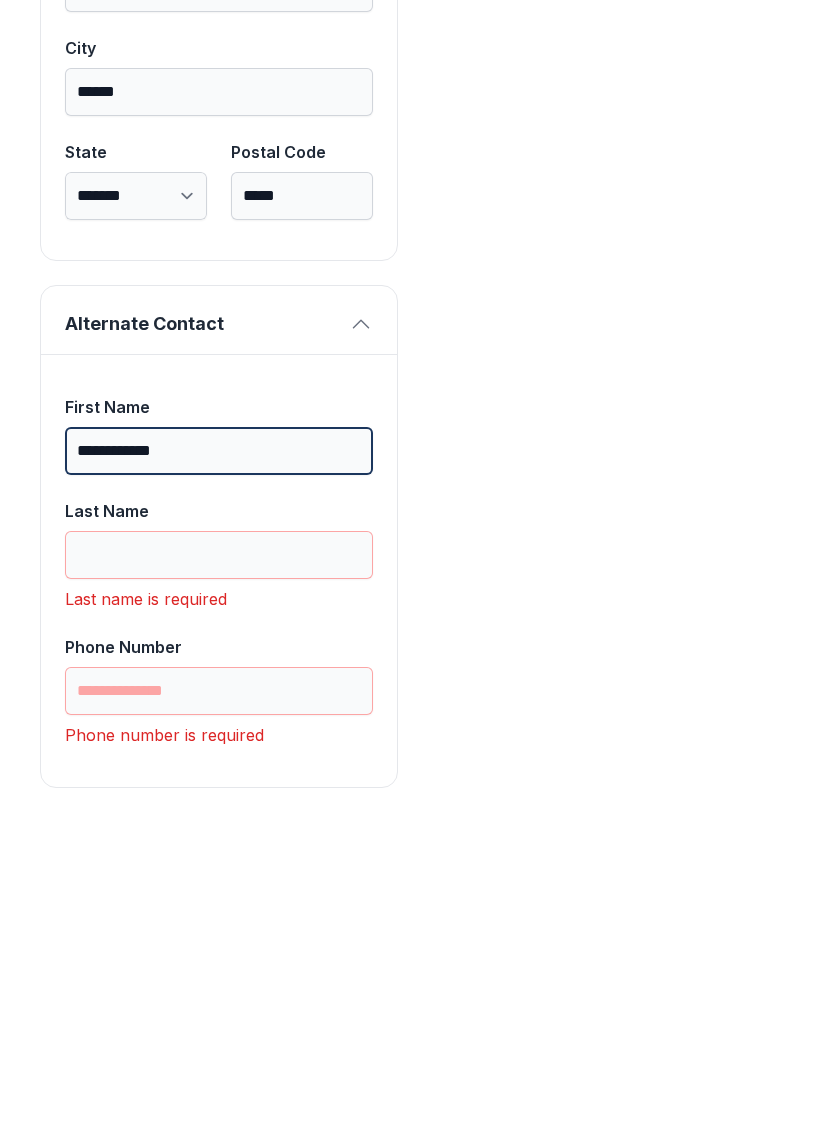 click on "**********" at bounding box center [219, 763] 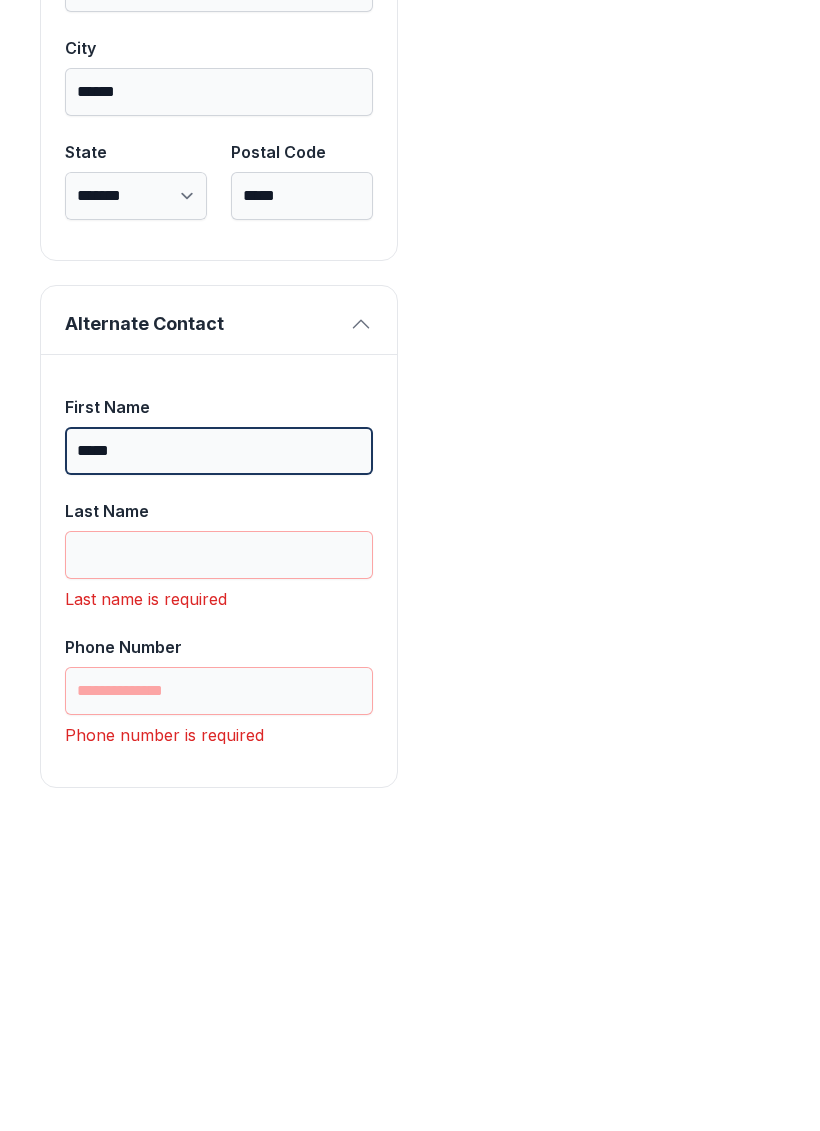 type on "*****" 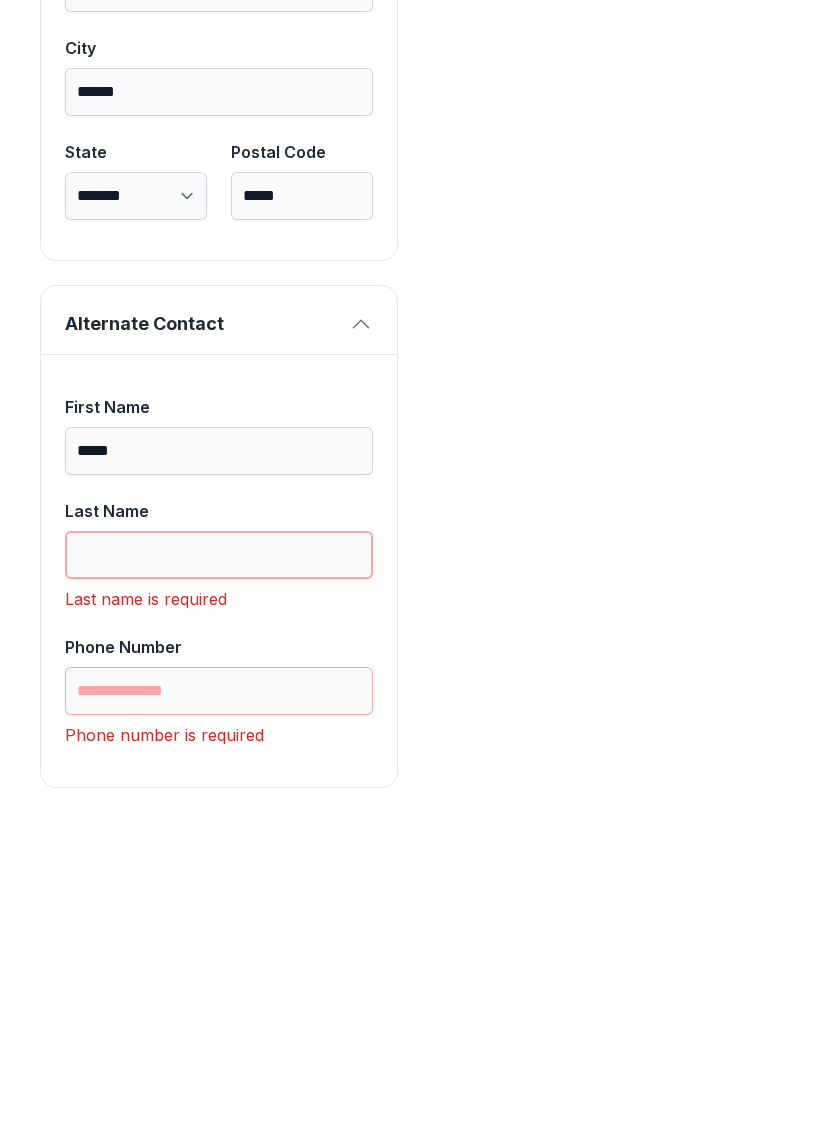 click on "Last Name" at bounding box center [219, 867] 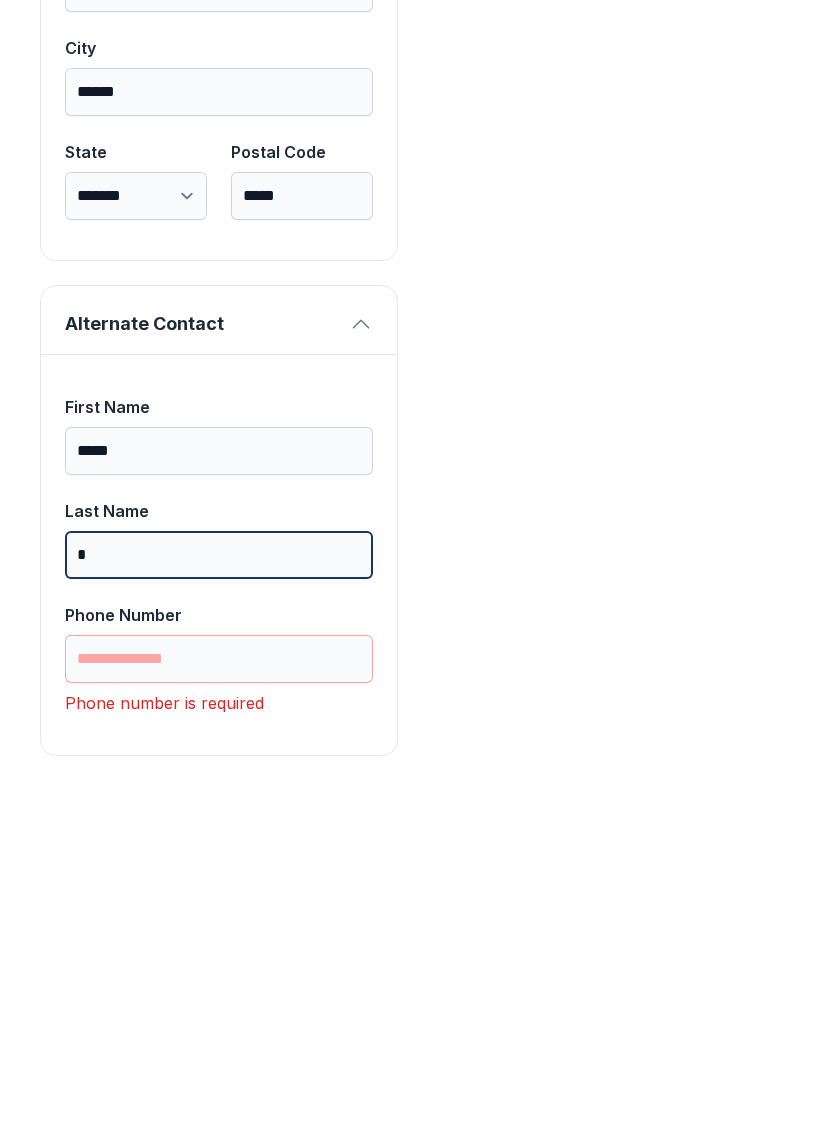 scroll, scrollTop: 1745, scrollLeft: 0, axis: vertical 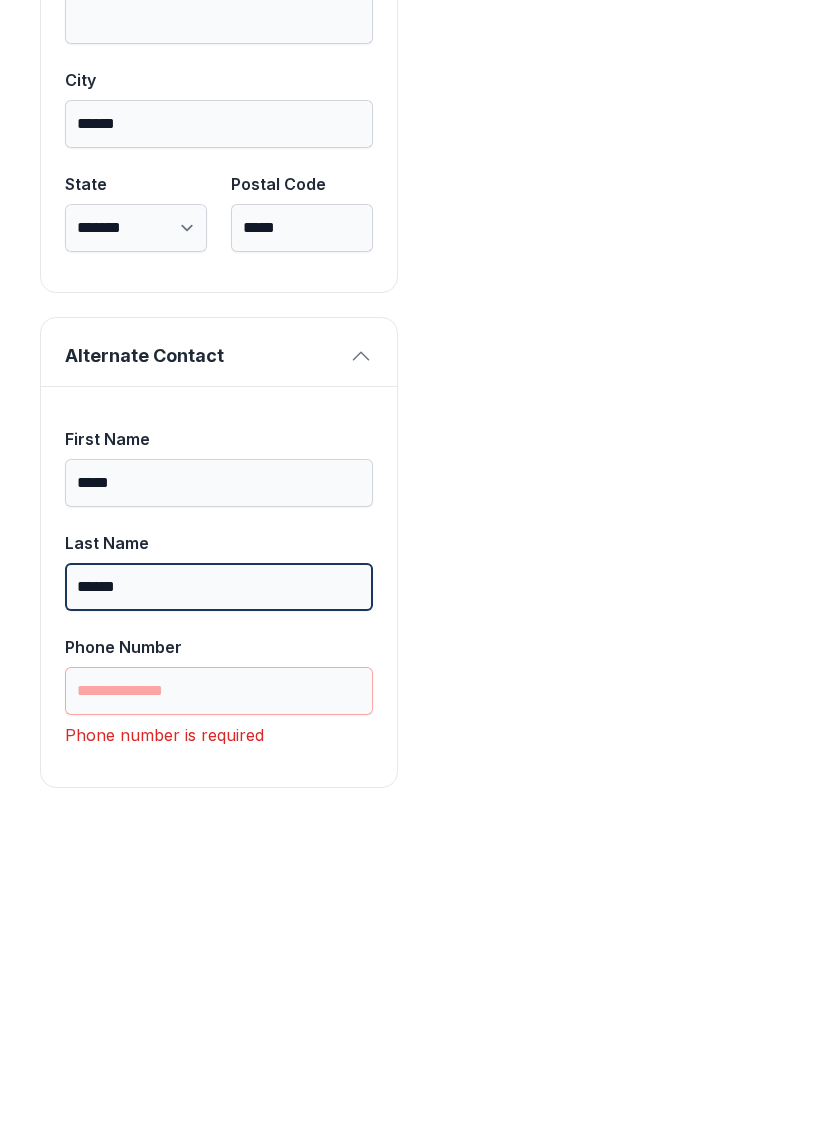 type on "******" 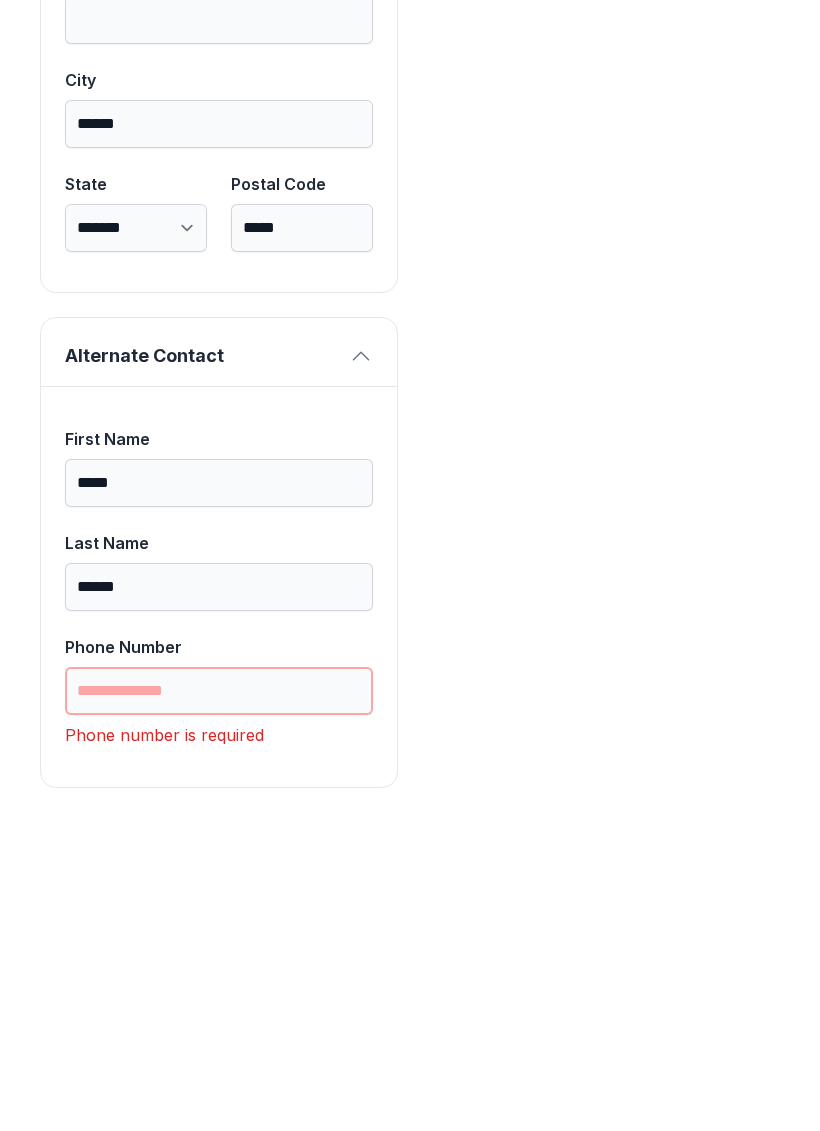 click on "Phone Number" at bounding box center [219, 1003] 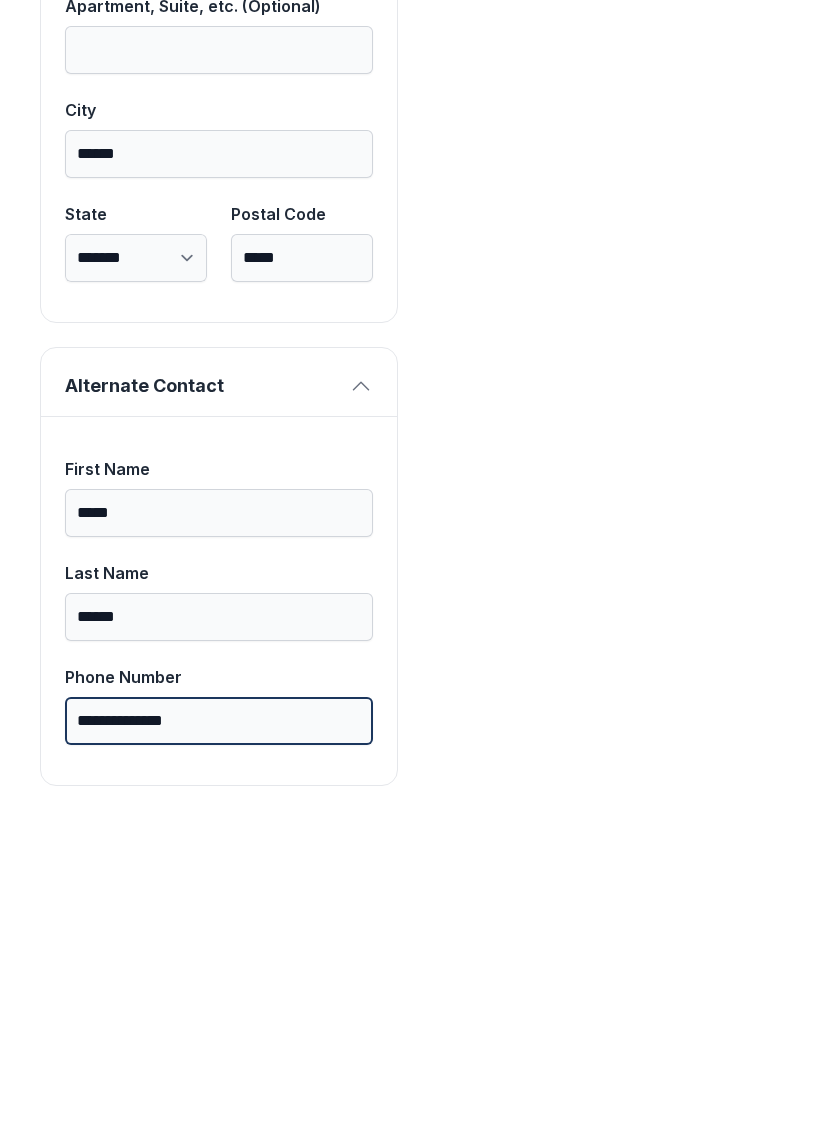 scroll, scrollTop: 1713, scrollLeft: 0, axis: vertical 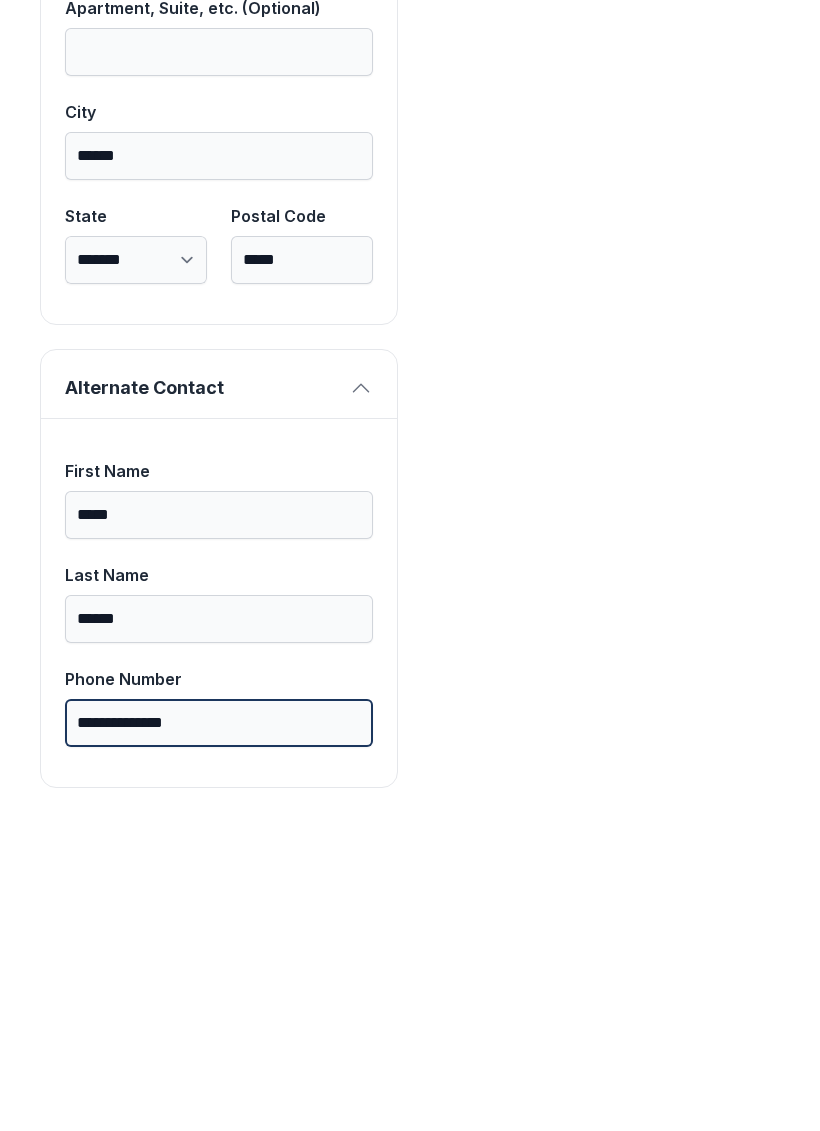 type on "**********" 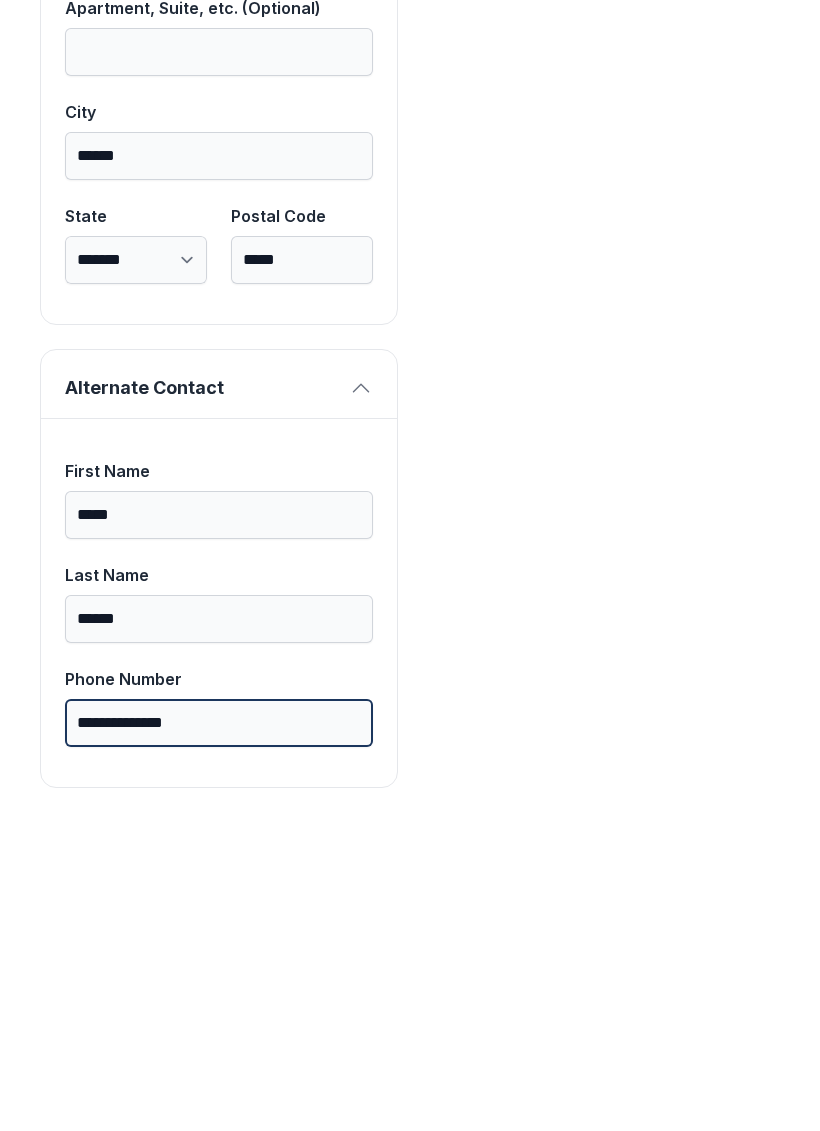 click on "Next" at bounding box center (721, 231) 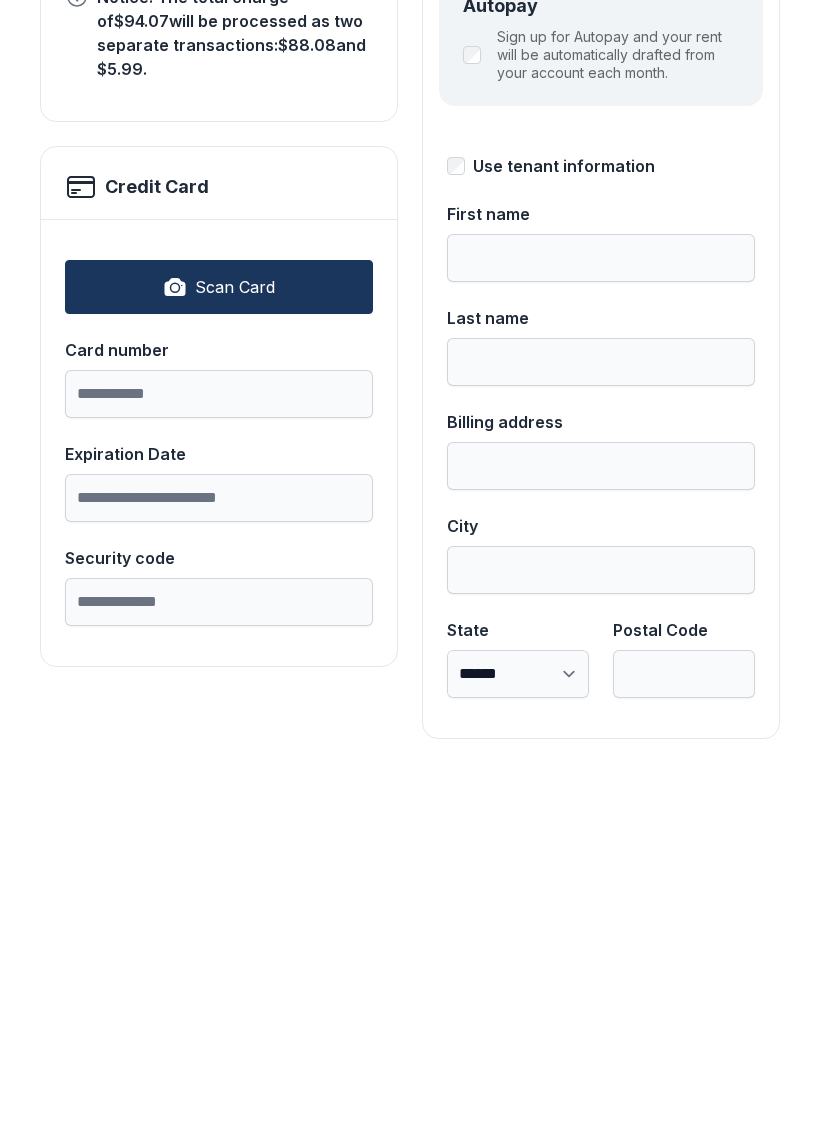 scroll, scrollTop: 0, scrollLeft: 0, axis: both 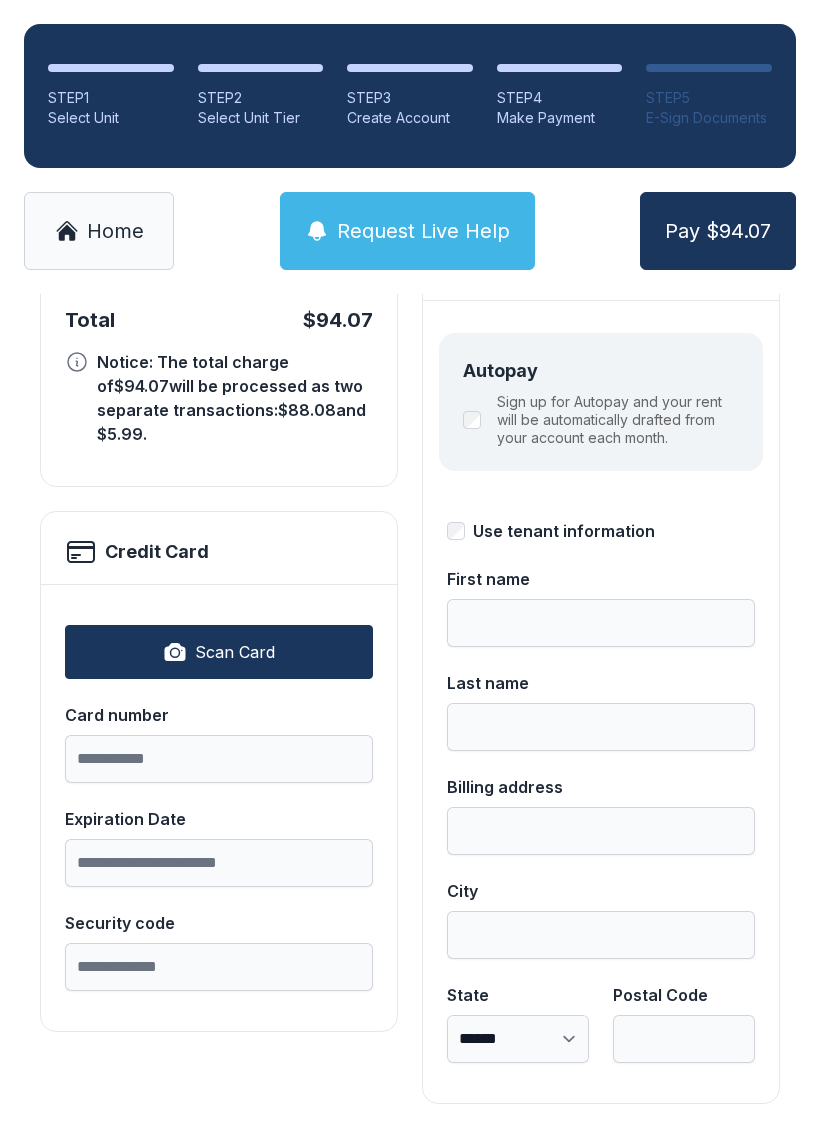 click on "Scan Card" at bounding box center [235, 652] 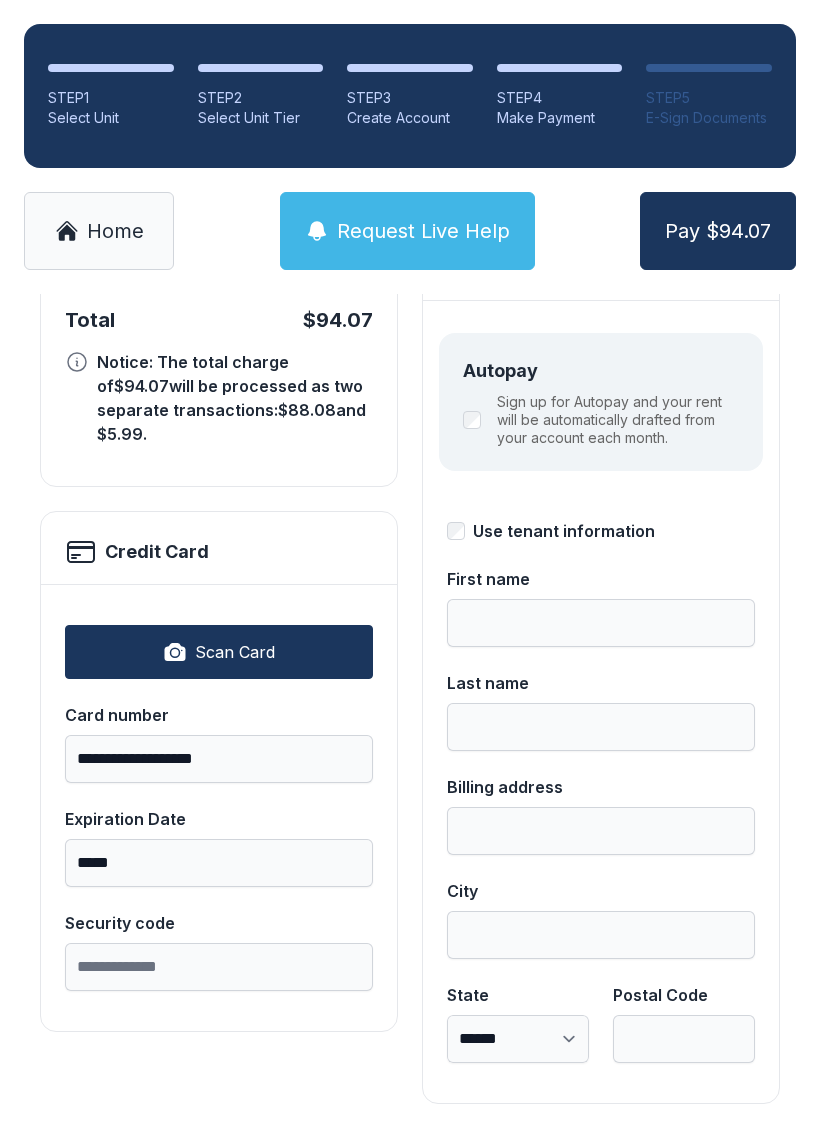 type on "**********" 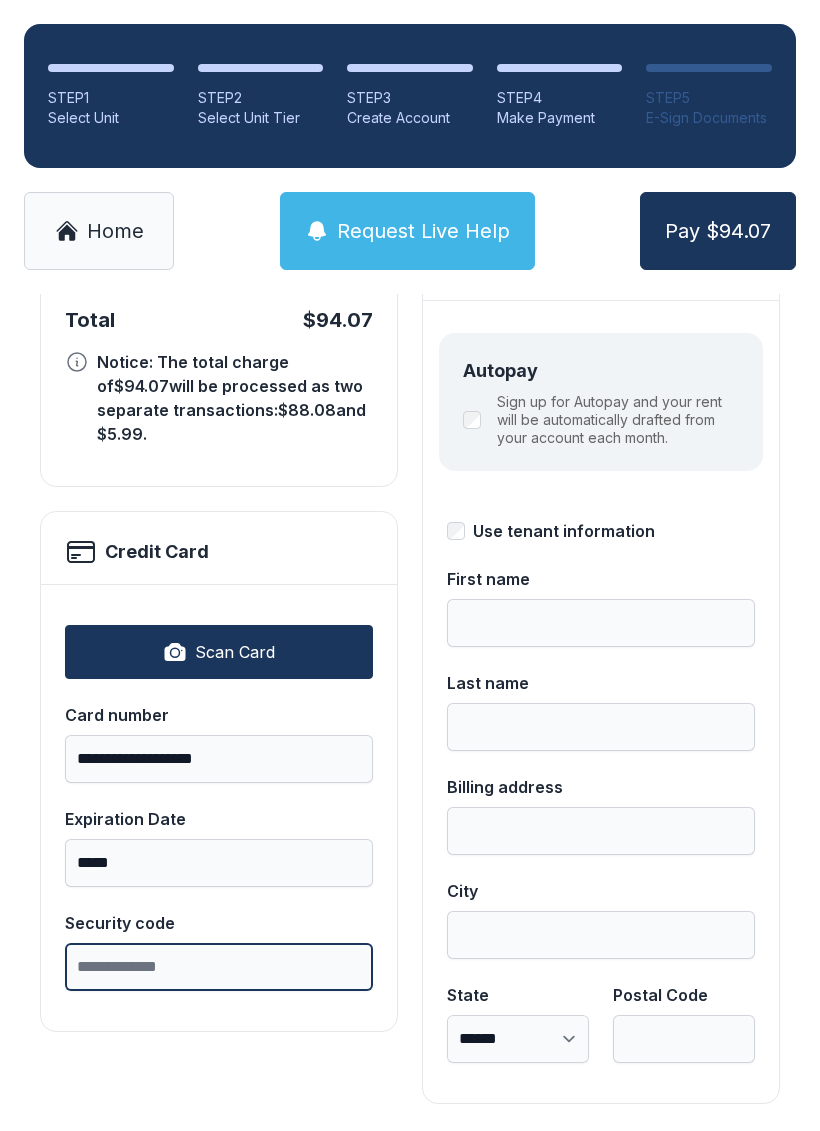 scroll, scrollTop: 49, scrollLeft: 0, axis: vertical 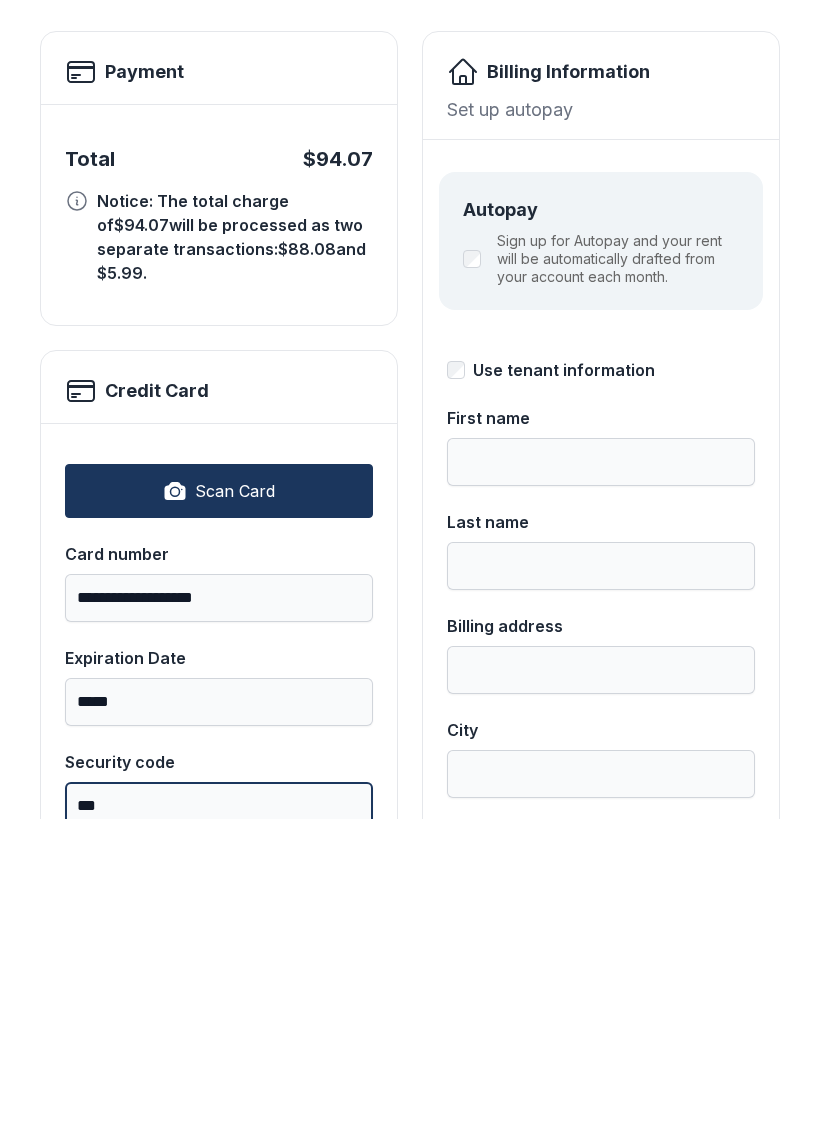 type on "***" 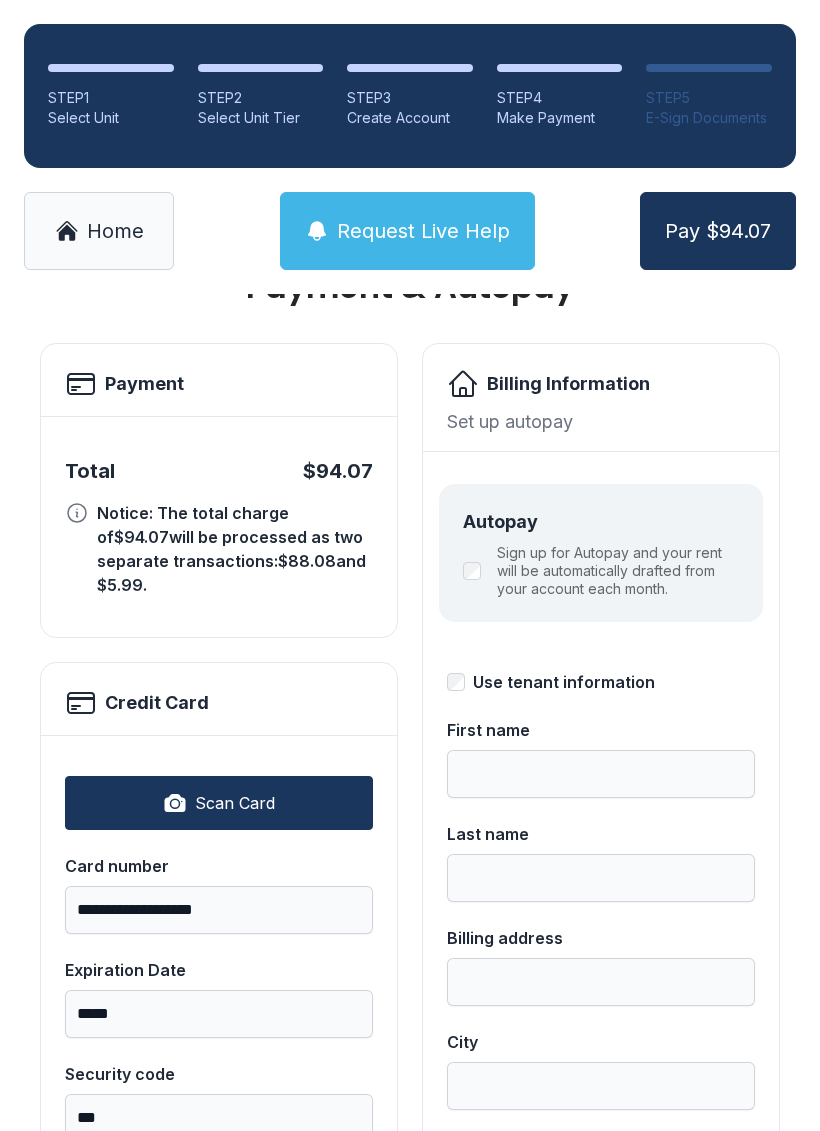 click on "Use tenant information" at bounding box center [564, 682] 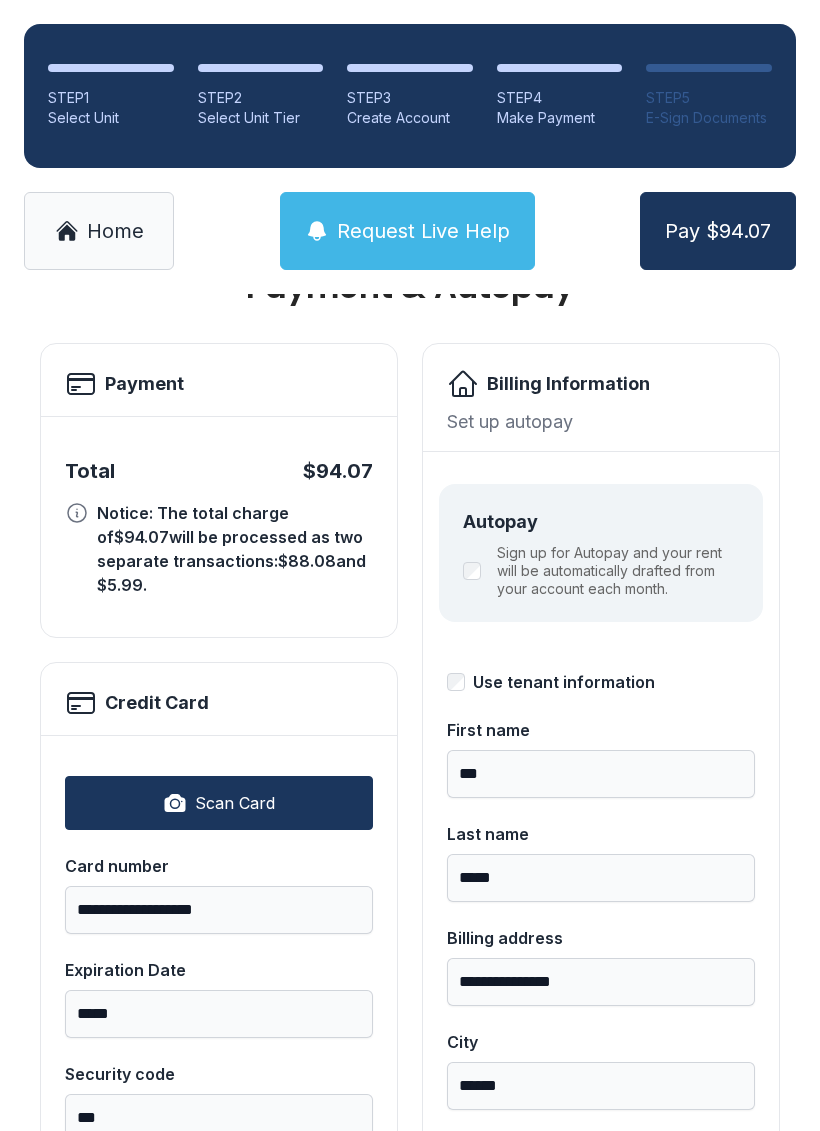 click on "Pay $94.07" at bounding box center (718, 231) 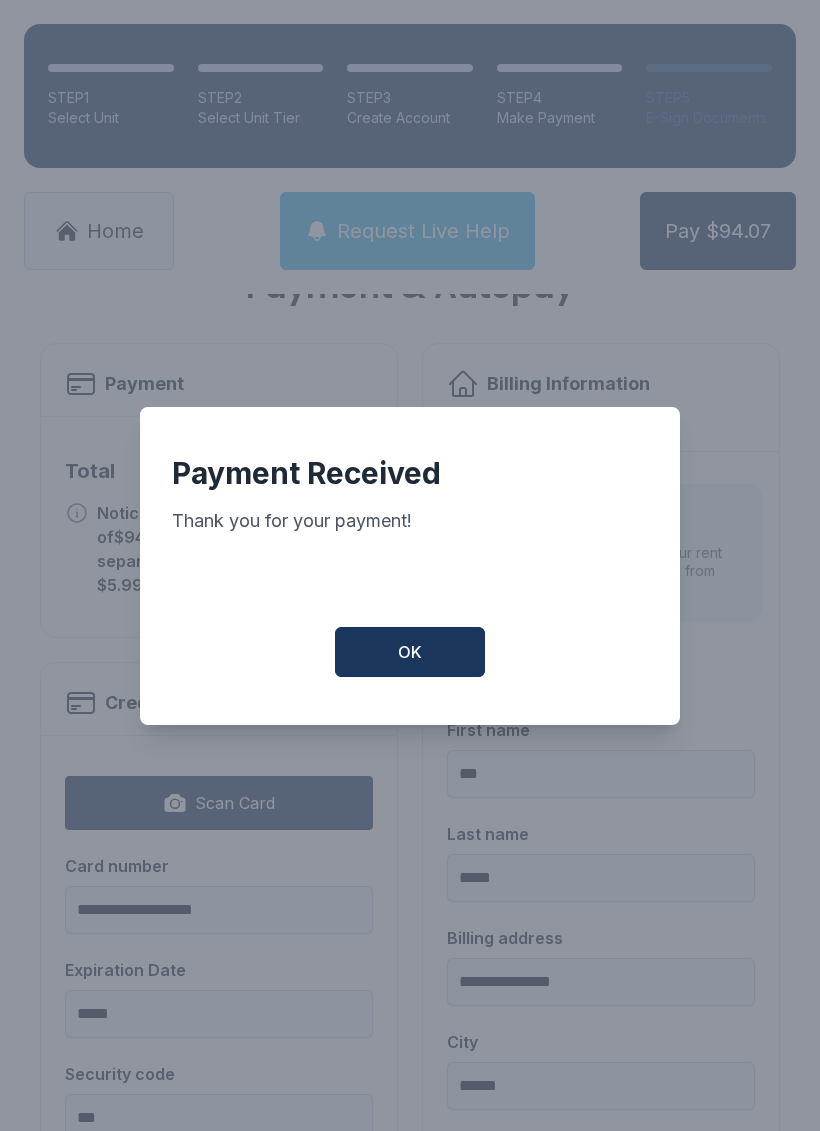 click on "OK" at bounding box center (410, 652) 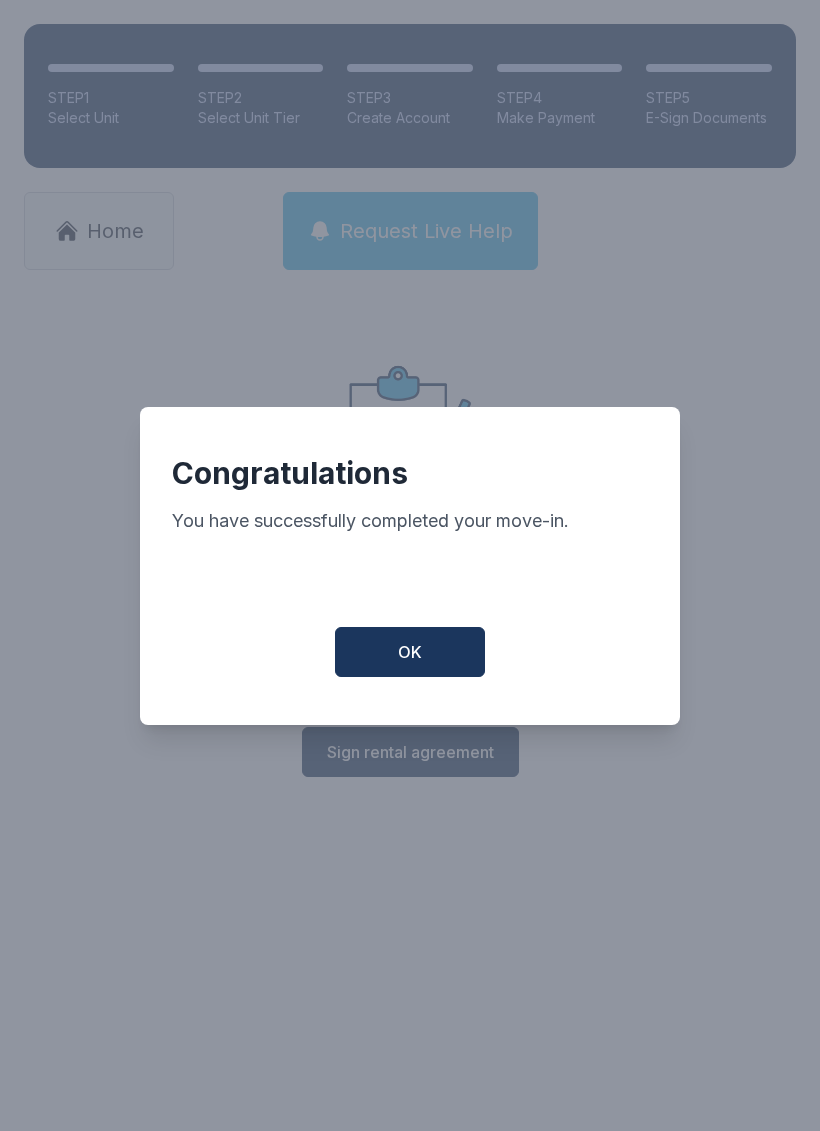 click on "OK" at bounding box center [410, 652] 